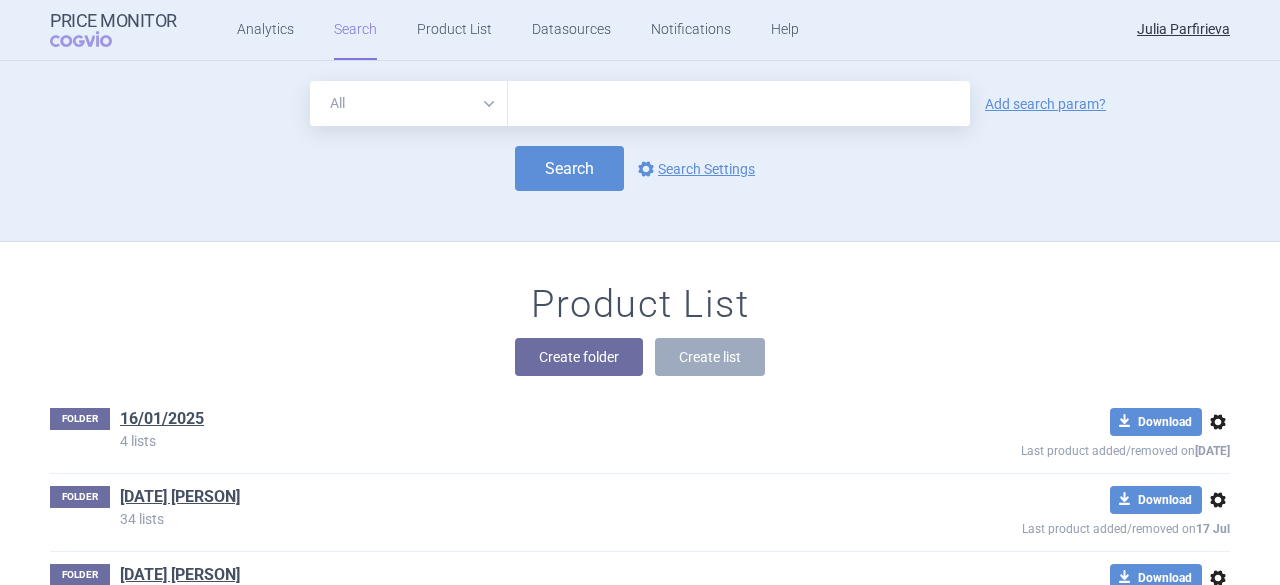 scroll, scrollTop: 0, scrollLeft: 0, axis: both 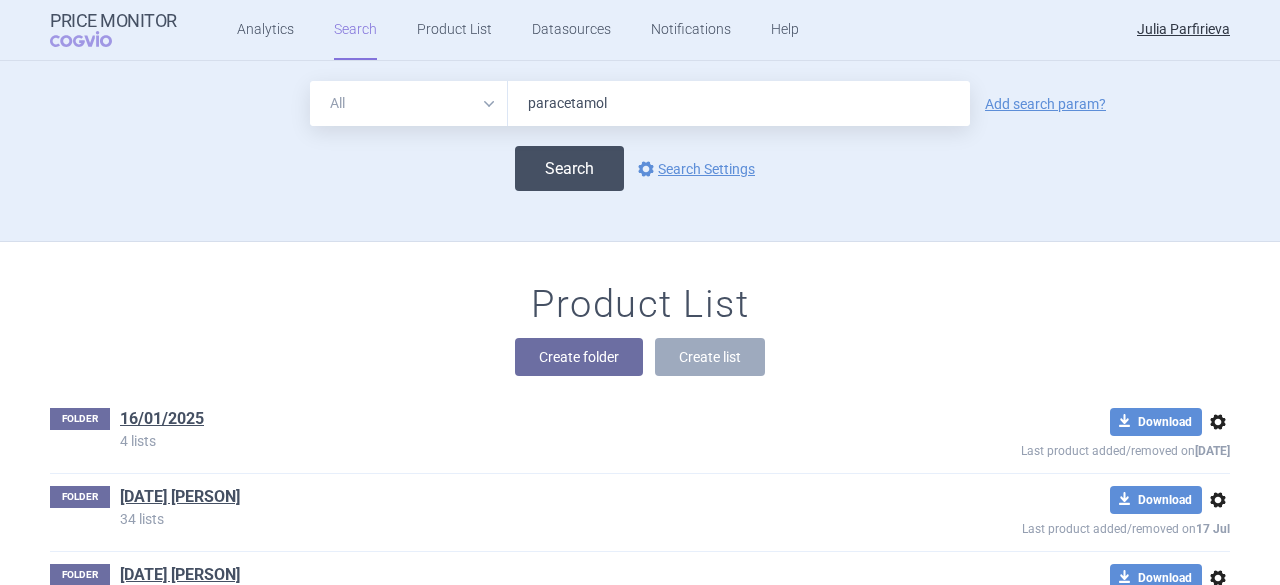 type on "paracetamol" 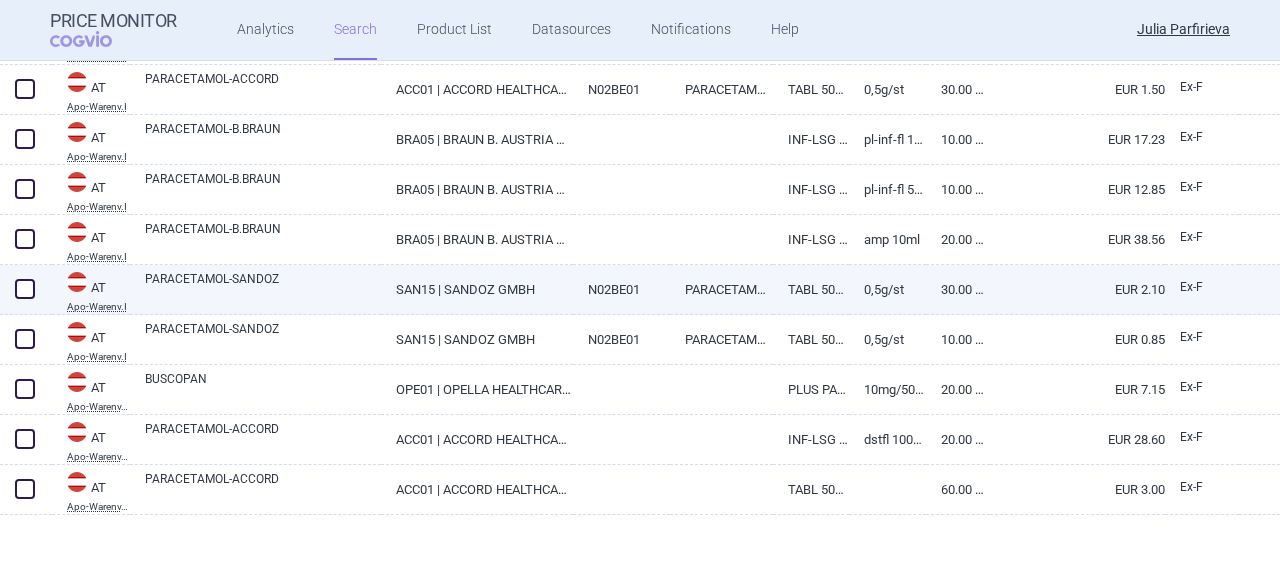 scroll, scrollTop: 0, scrollLeft: 0, axis: both 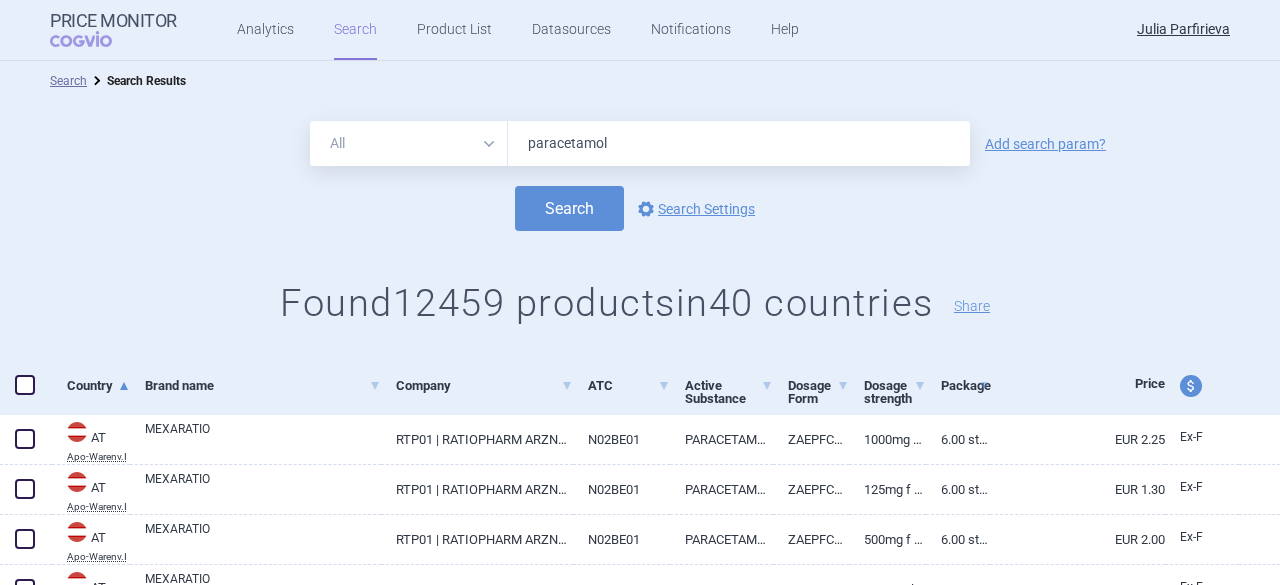 drag, startPoint x: 644, startPoint y: 147, endPoint x: 459, endPoint y: 129, distance: 185.87361 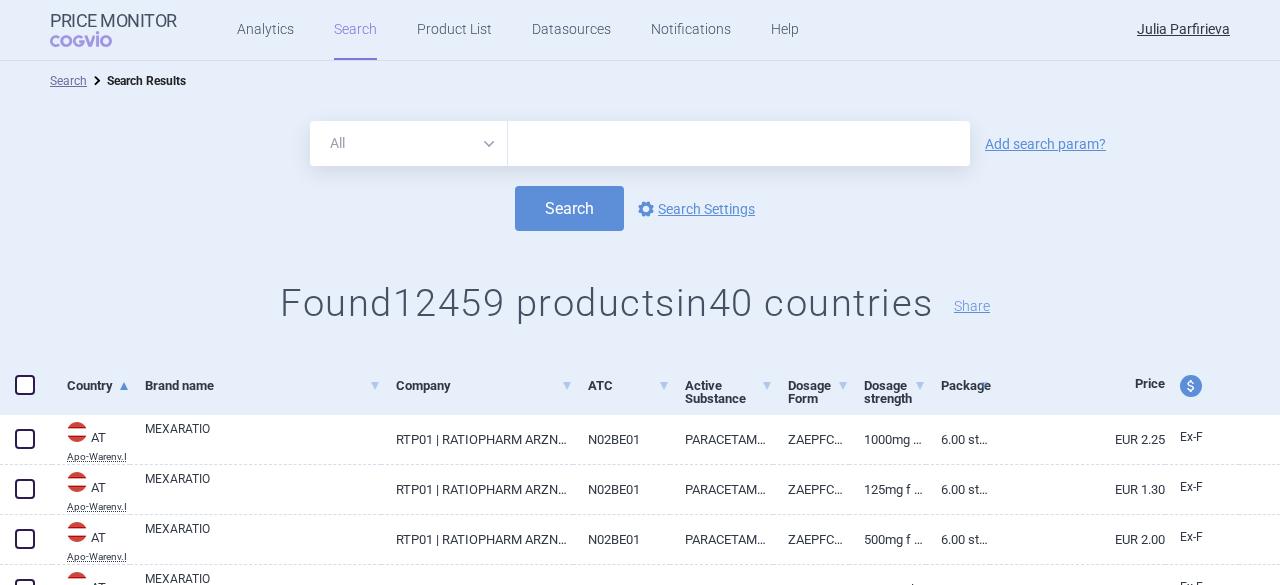 type 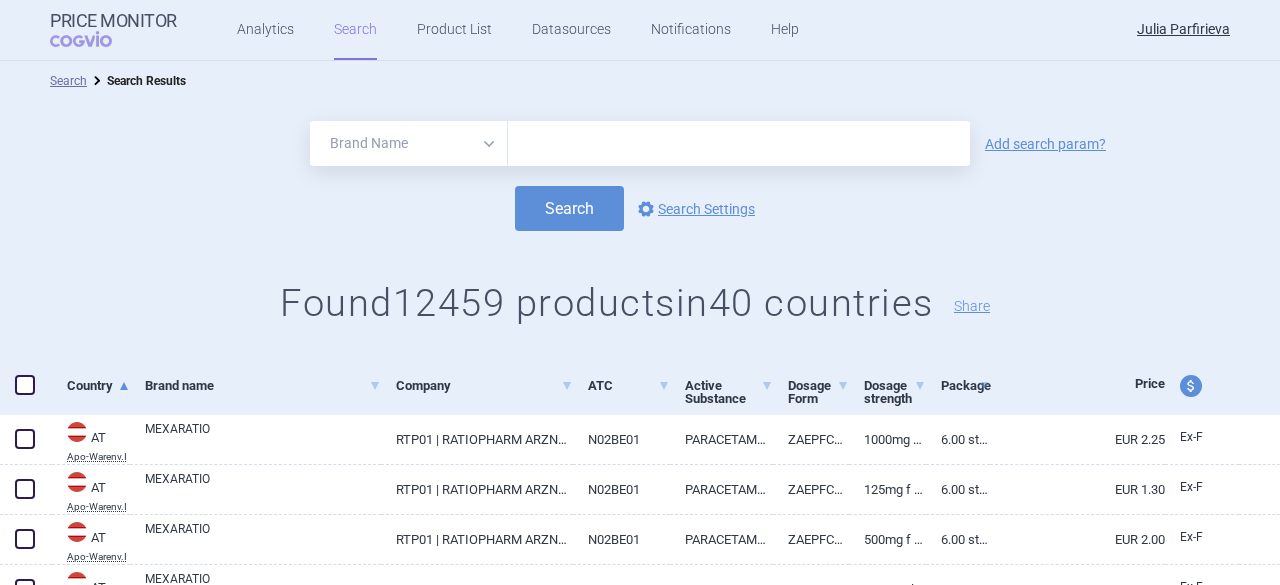 click on "All Brand Name ATC Company Active Substance Country Newer than" at bounding box center [409, 143] 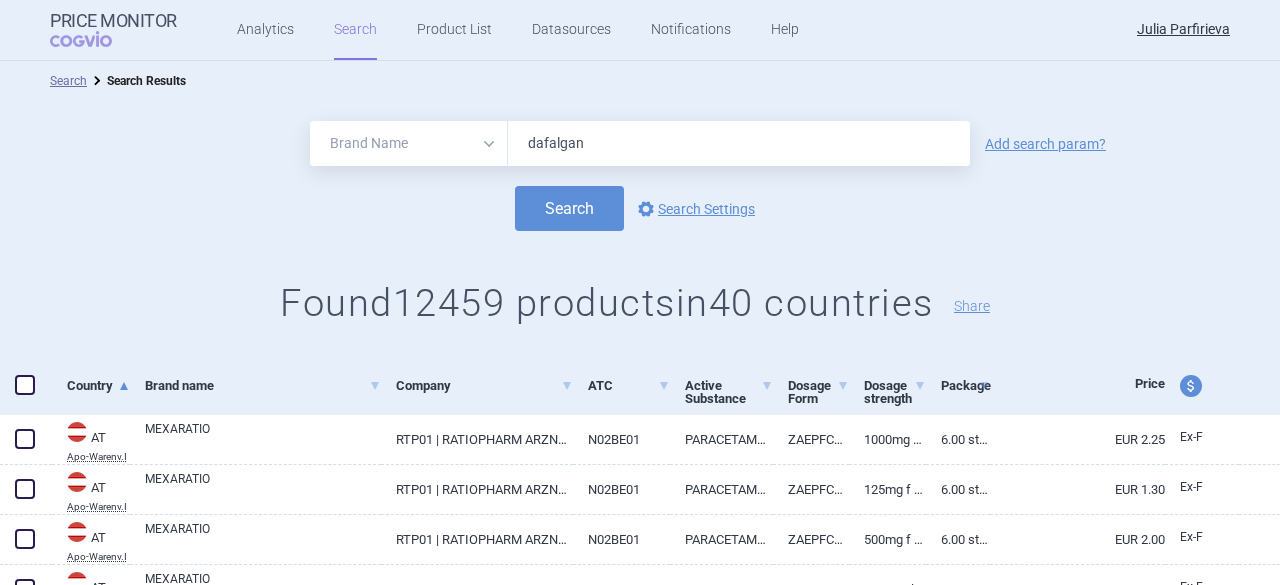 type on "dafalgan" 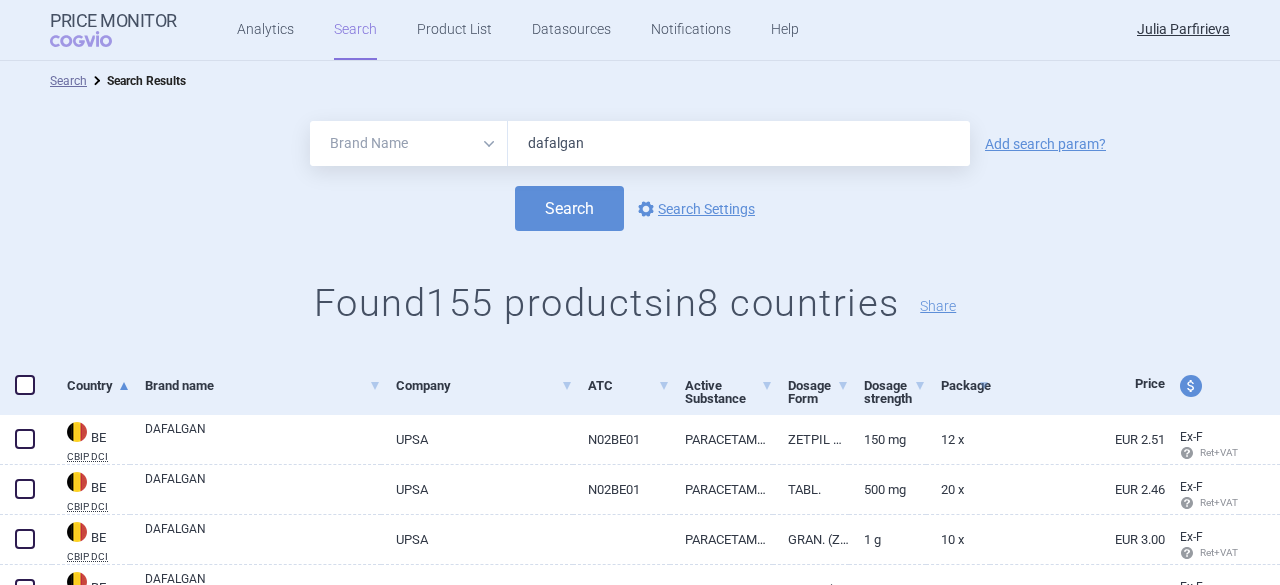 click on "dafalgan" at bounding box center (739, 143) 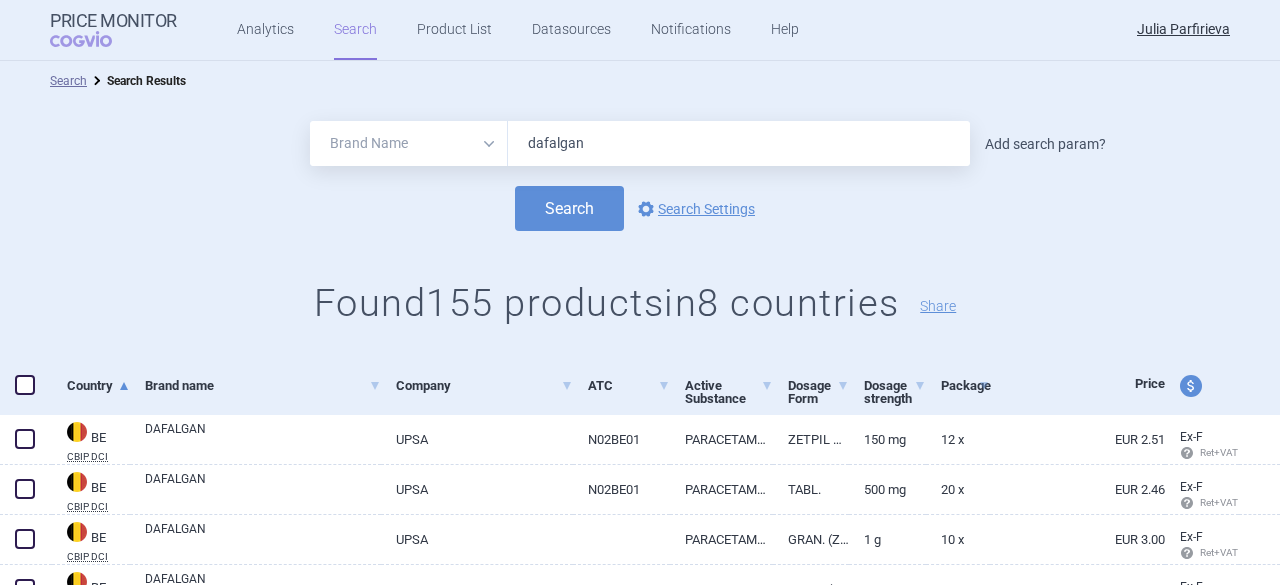 click on "Add search param?" at bounding box center (1045, 144) 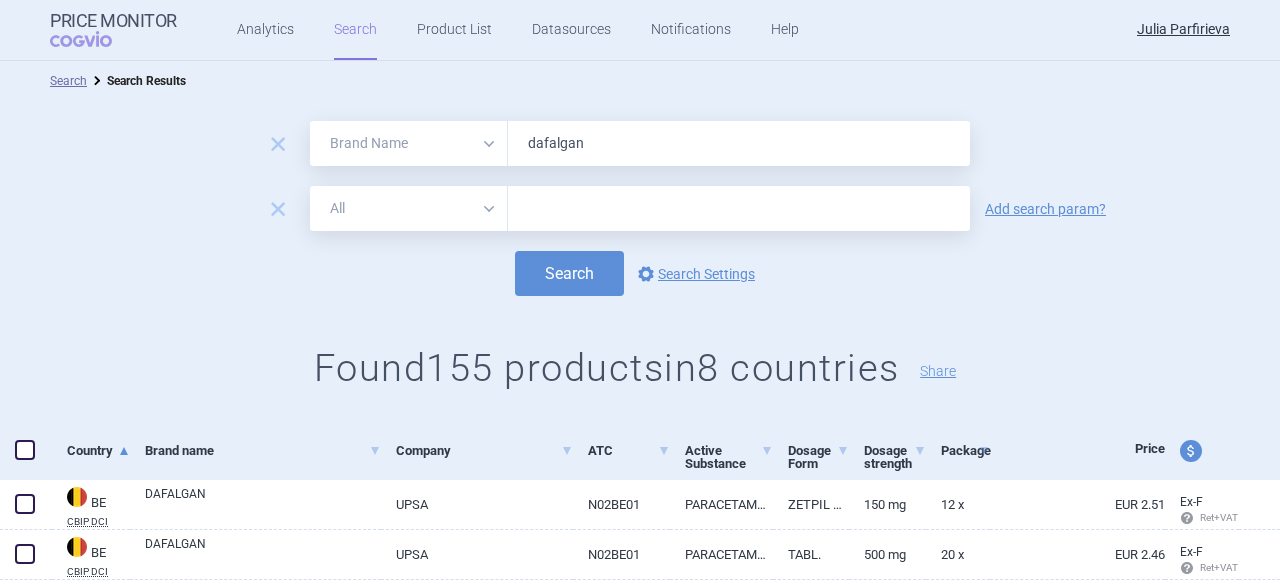 drag, startPoint x: 625, startPoint y: 143, endPoint x: 505, endPoint y: 137, distance: 120.14991 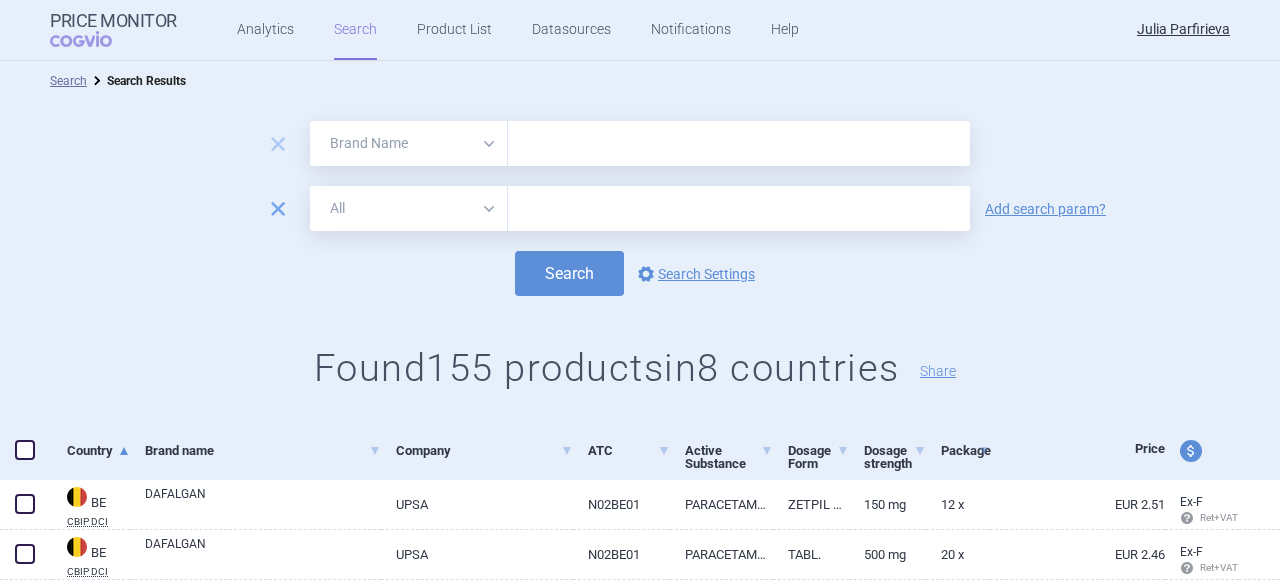 type 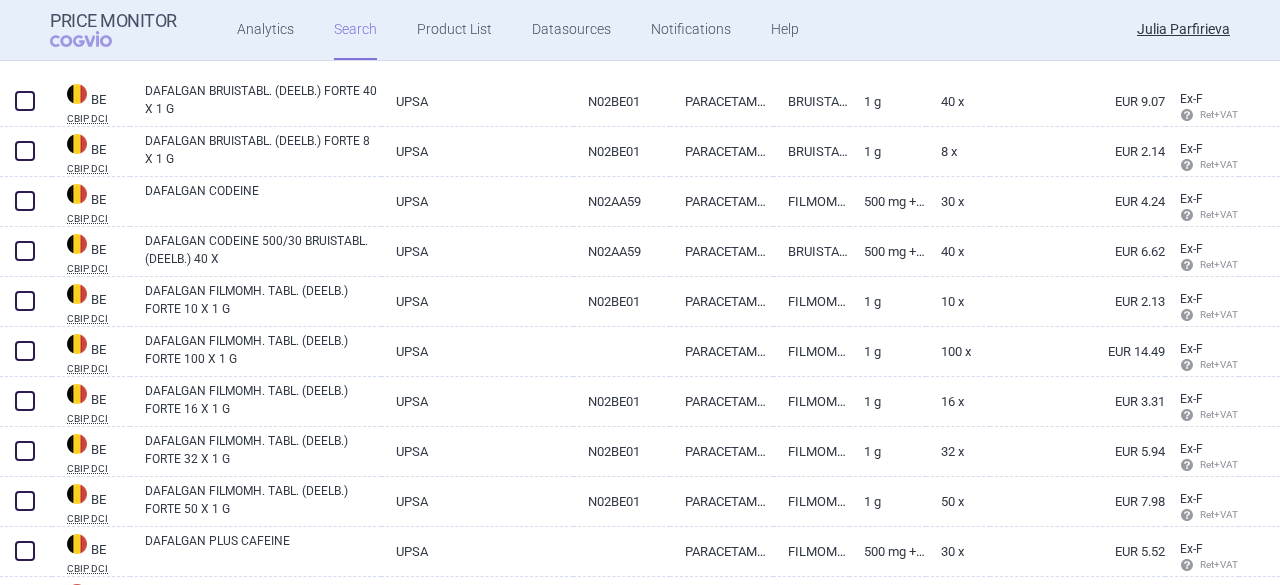 scroll, scrollTop: 1400, scrollLeft: 0, axis: vertical 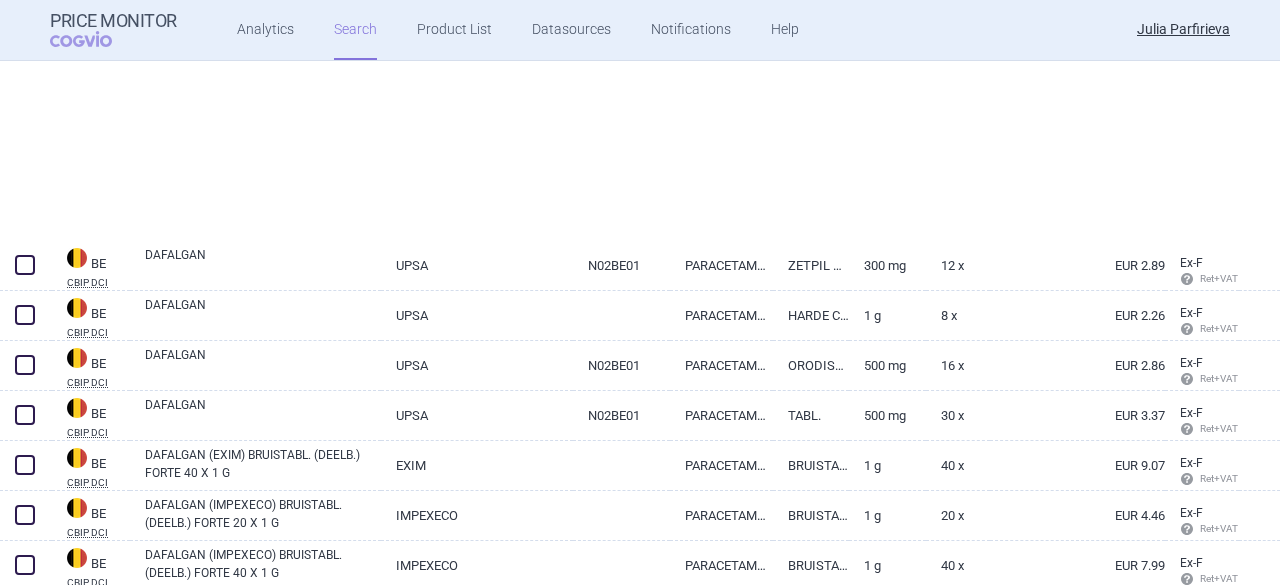 select on "brandName" 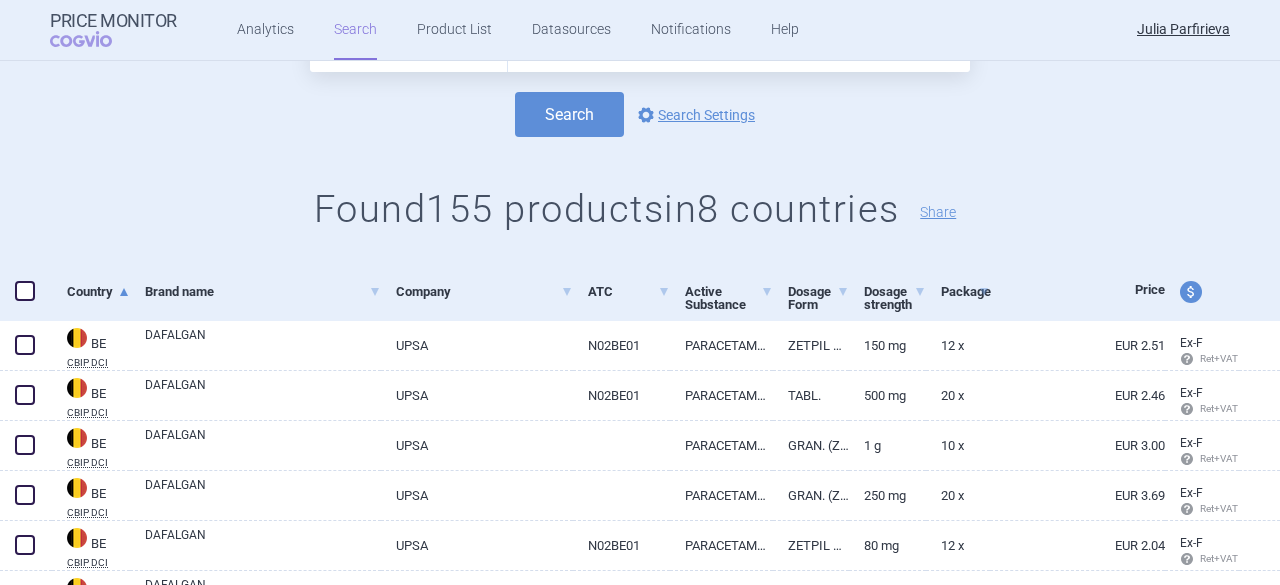 scroll, scrollTop: 0, scrollLeft: 0, axis: both 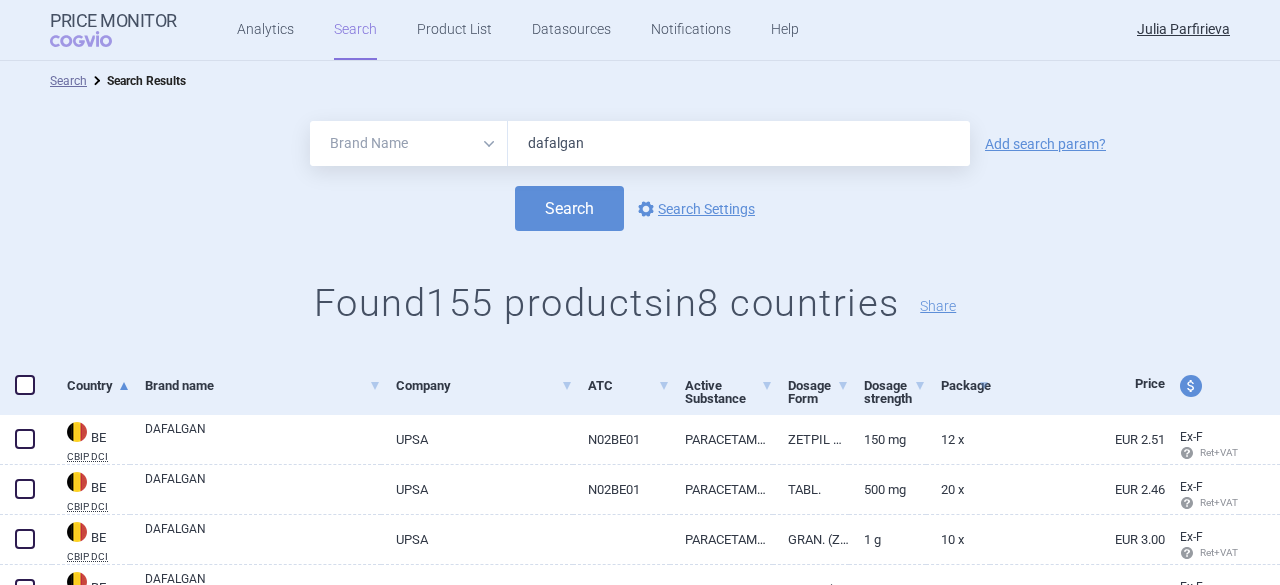click on "All Brand Name ATC Company Active Substance Country Newer than dafalgan Add search param?" at bounding box center (640, 143) 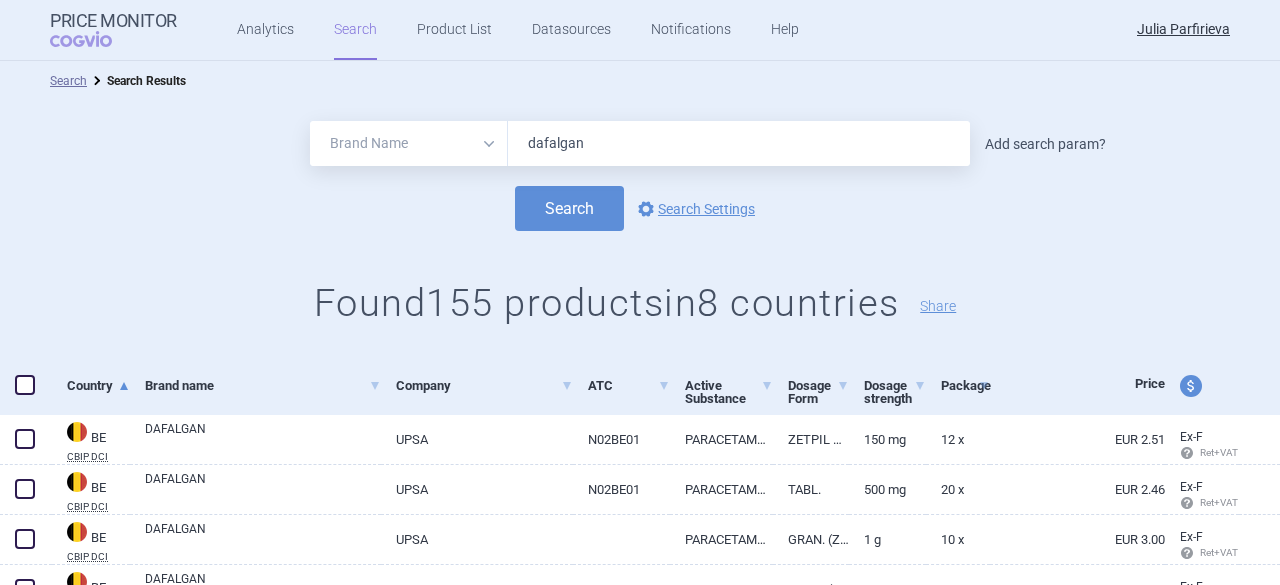 click on "Add search param?" at bounding box center (1045, 144) 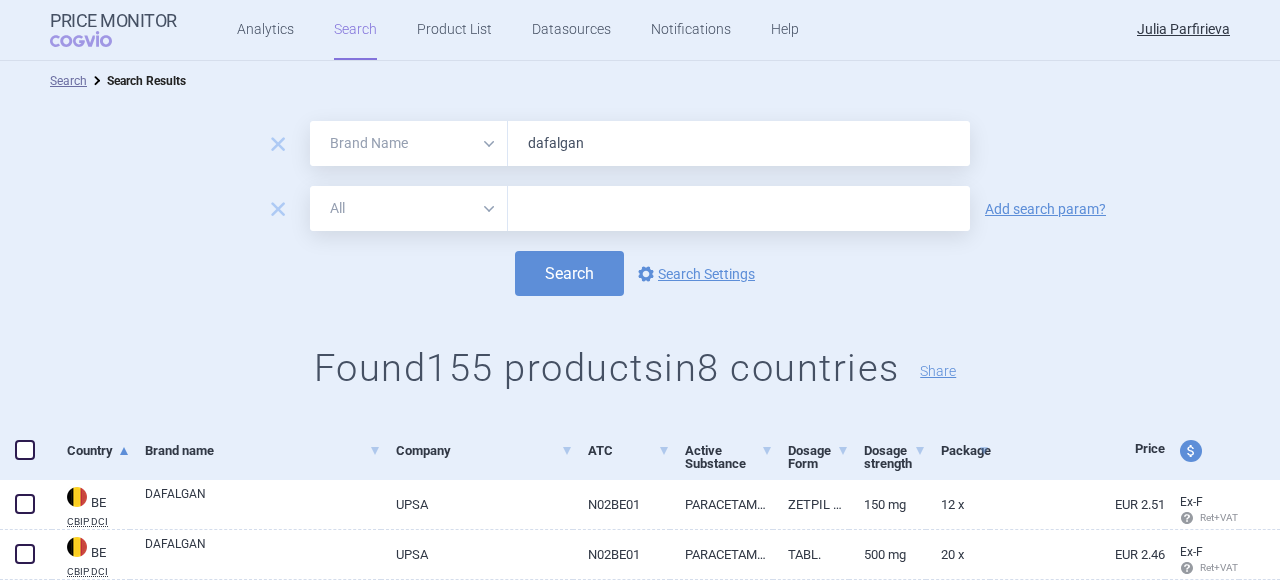click on "All Brand Name ATC Company Active Substance Country Newer than" at bounding box center [409, 208] 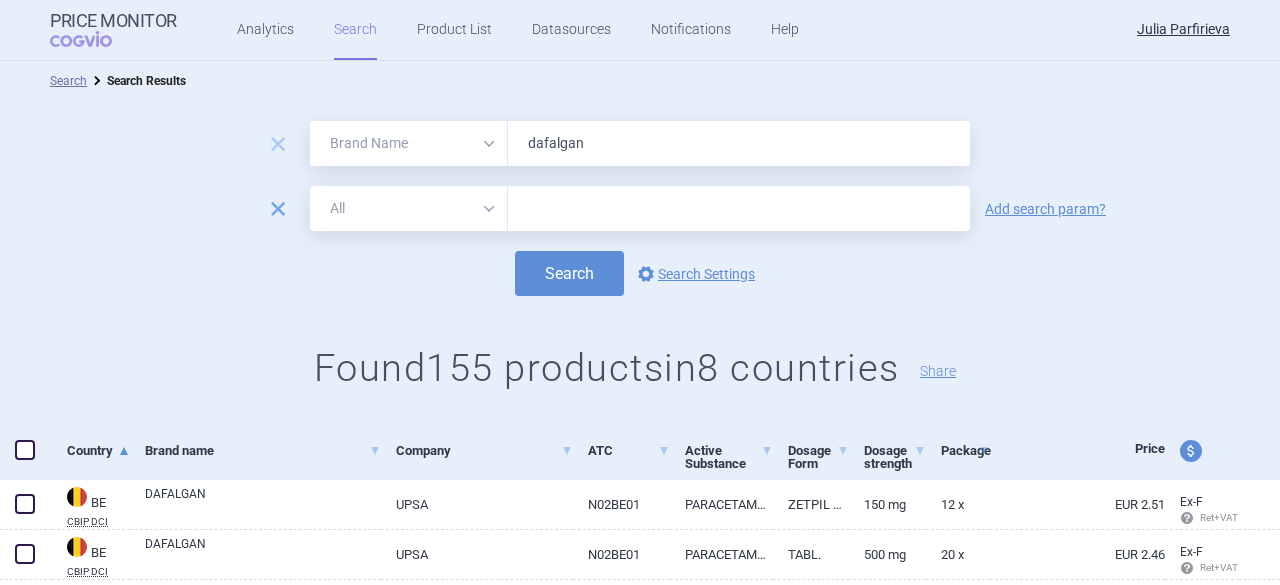 click on "remove" at bounding box center (278, 209) 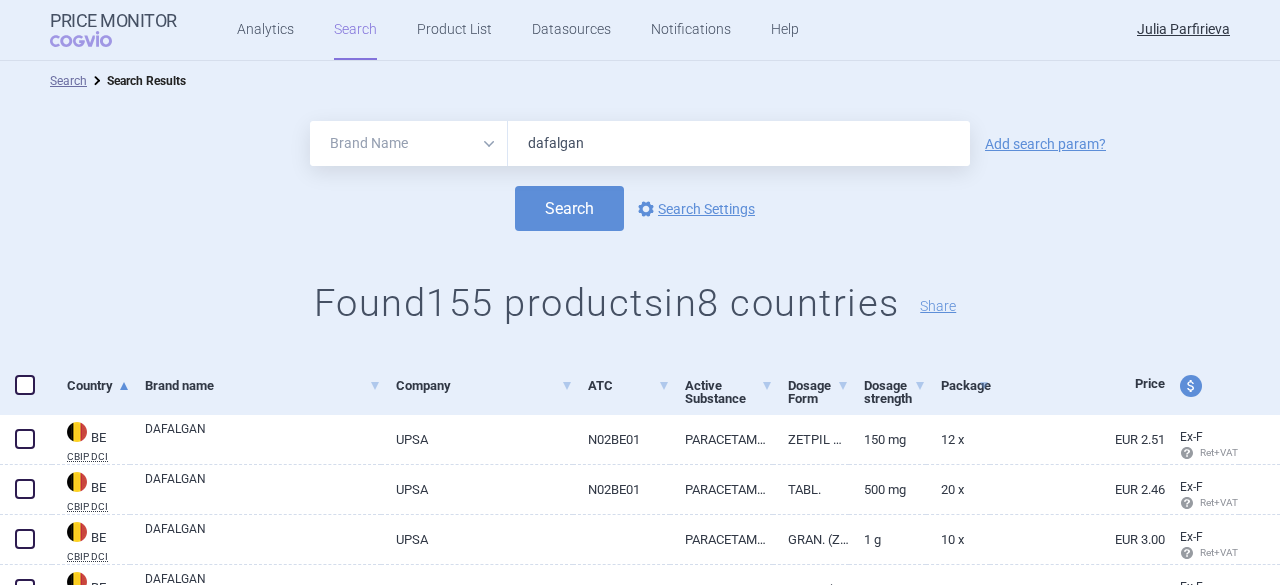 click on "Search options Search Settings" at bounding box center (640, 208) 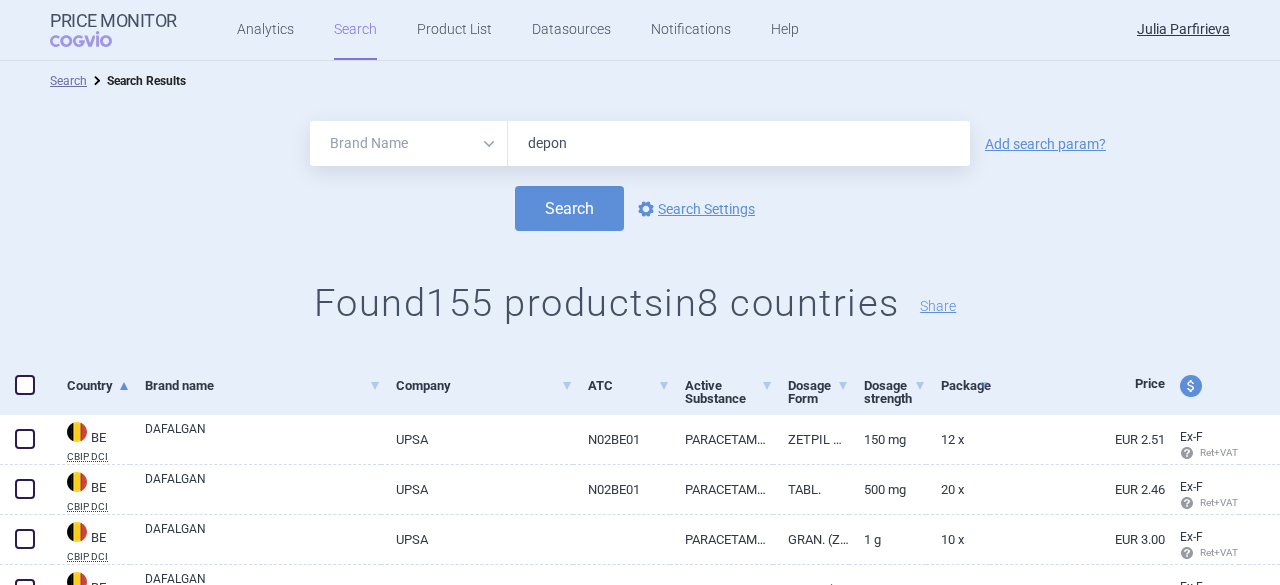 type on "depon" 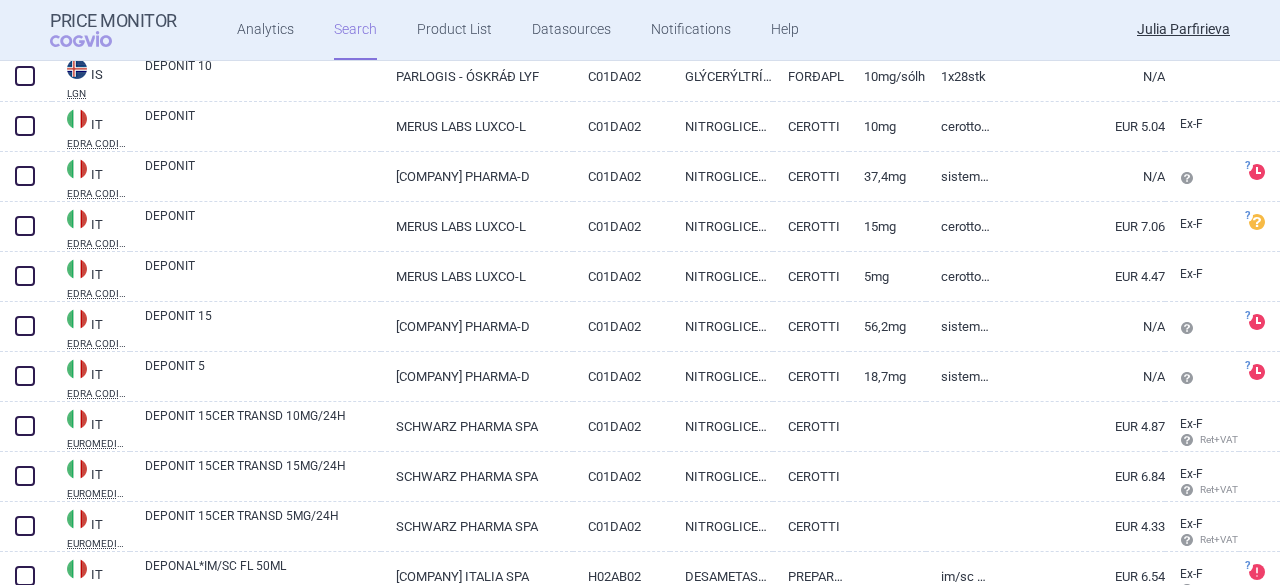 scroll, scrollTop: 2300, scrollLeft: 0, axis: vertical 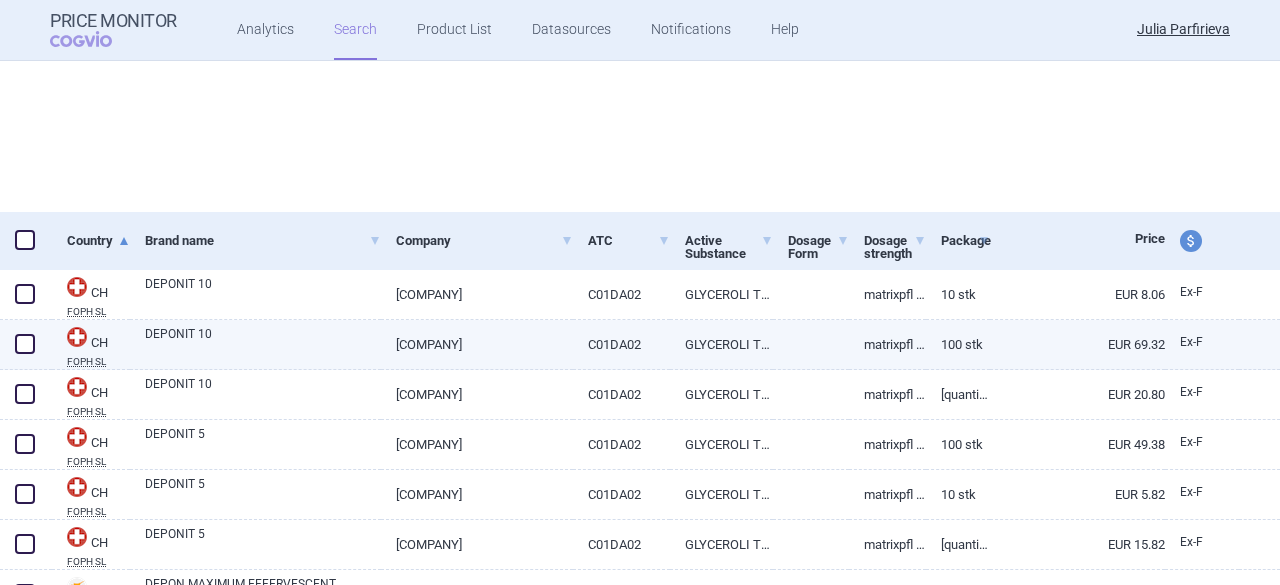 select on "brandName" 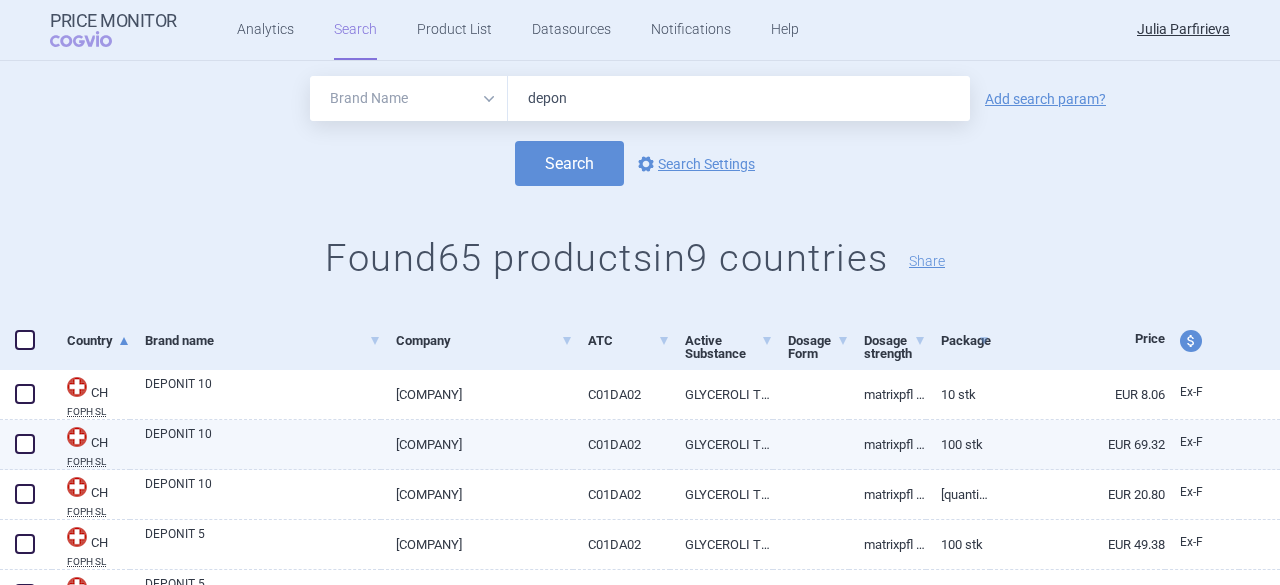 scroll, scrollTop: 0, scrollLeft: 0, axis: both 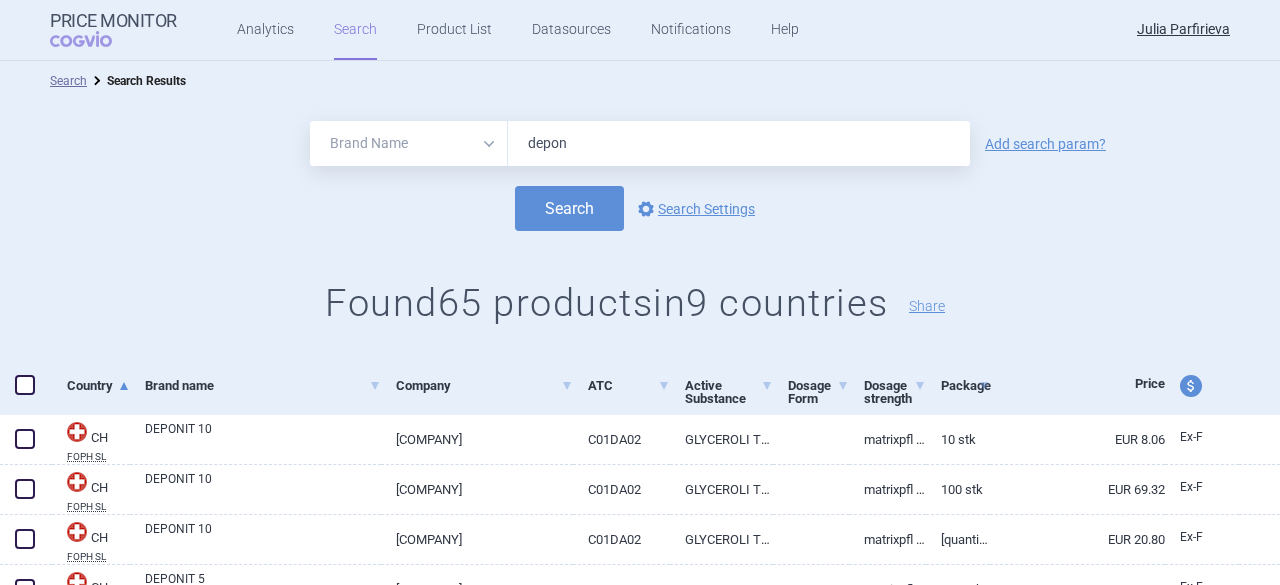 drag, startPoint x: 590, startPoint y: 151, endPoint x: 505, endPoint y: 137, distance: 86.145226 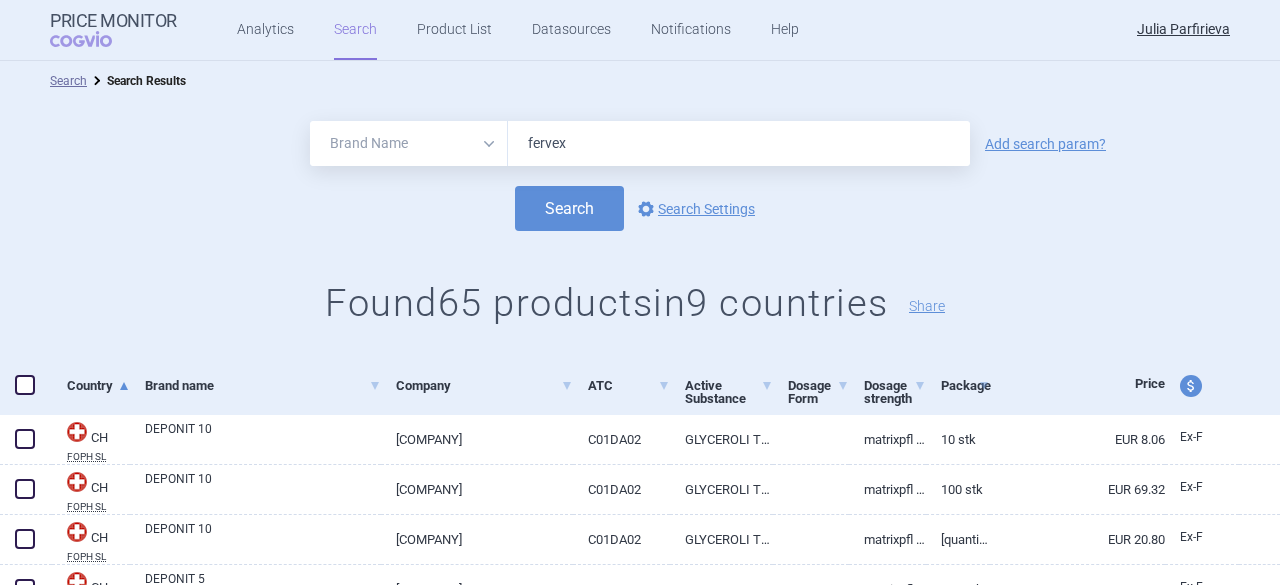 type on "fervex" 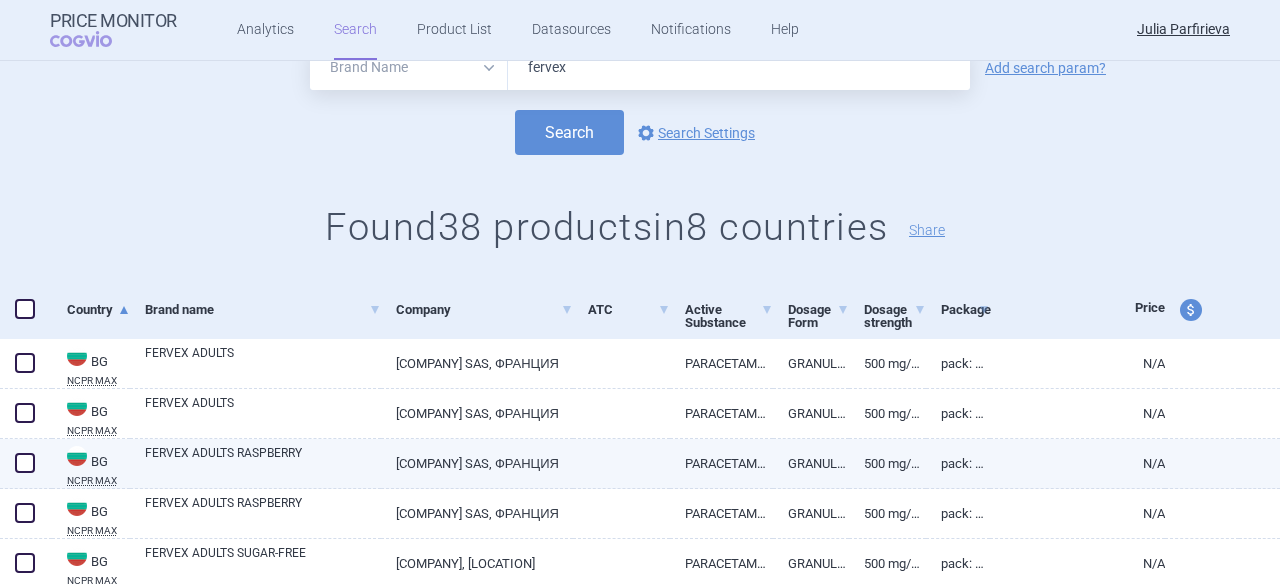scroll, scrollTop: 200, scrollLeft: 0, axis: vertical 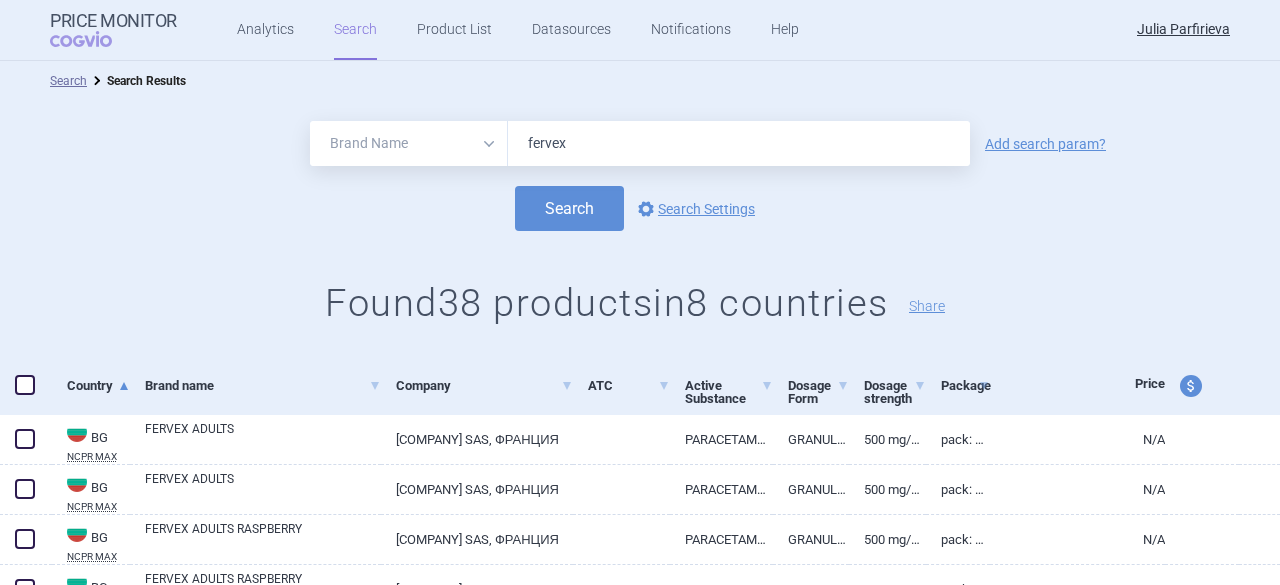 drag, startPoint x: 587, startPoint y: 153, endPoint x: 495, endPoint y: 146, distance: 92.26592 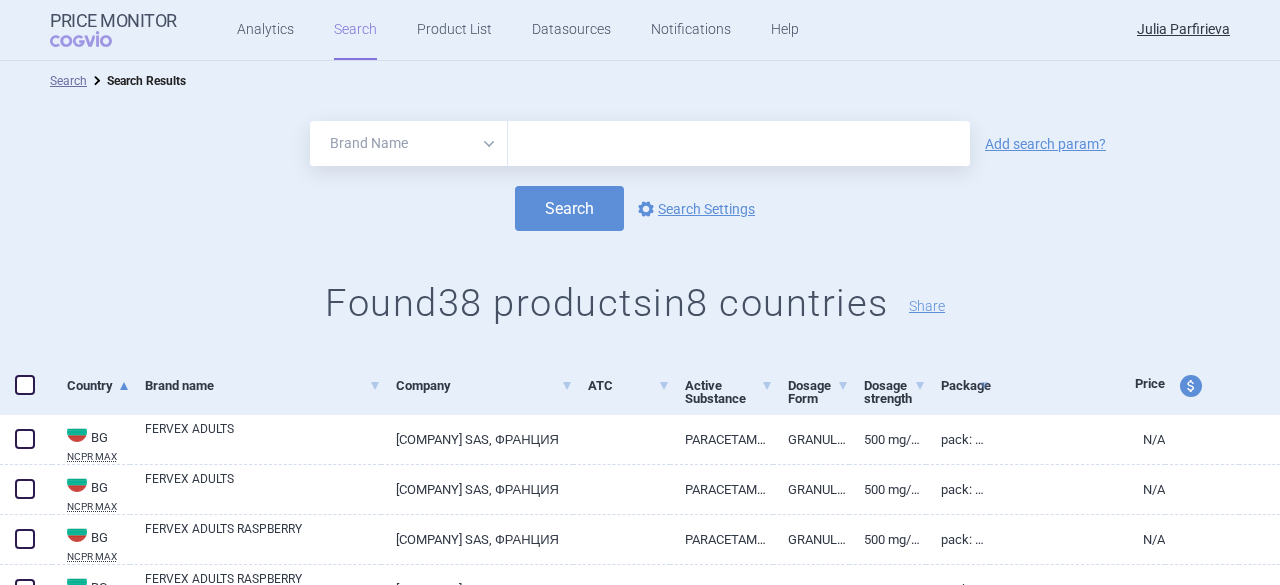 click on "Search options Search Settings" at bounding box center [640, 208] 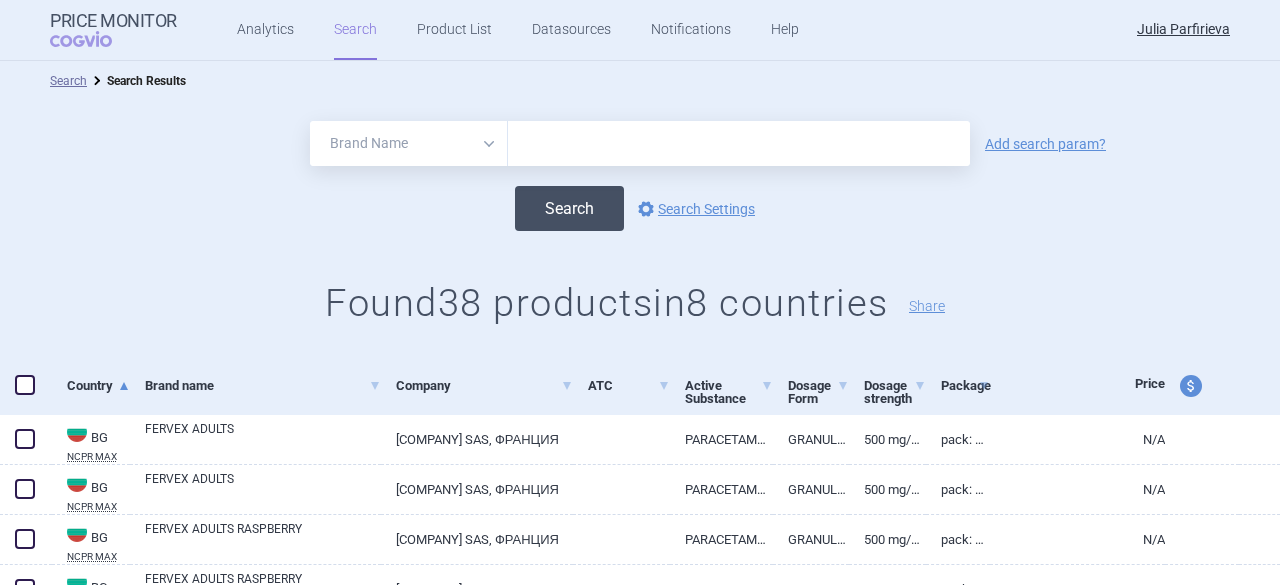 type on "depon" 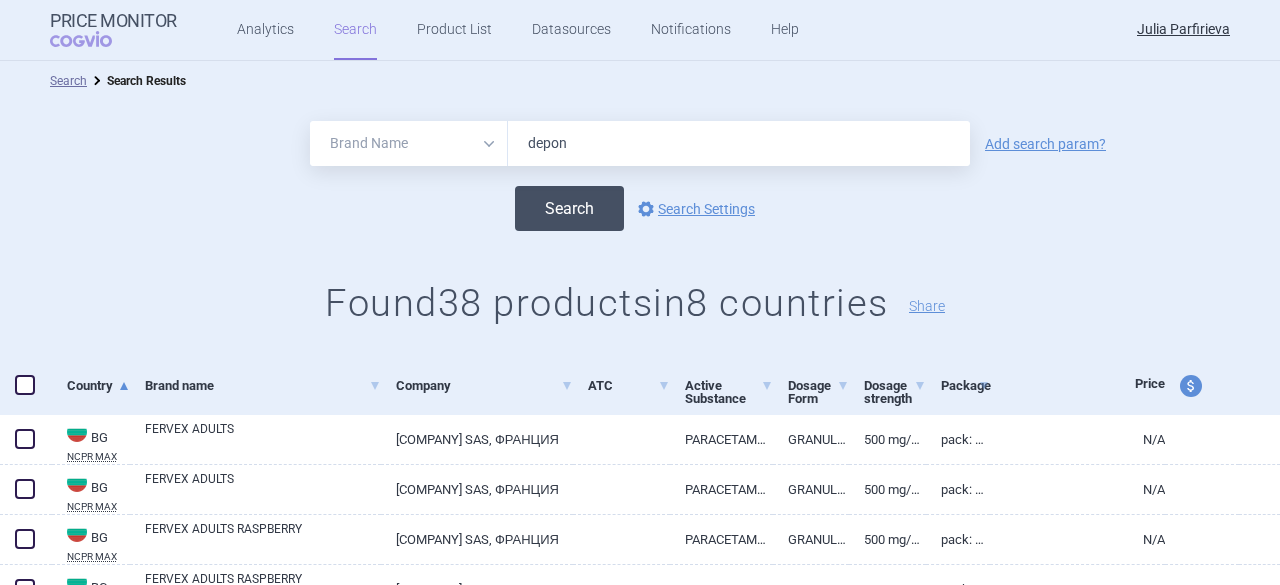 click on "Search" at bounding box center [569, 208] 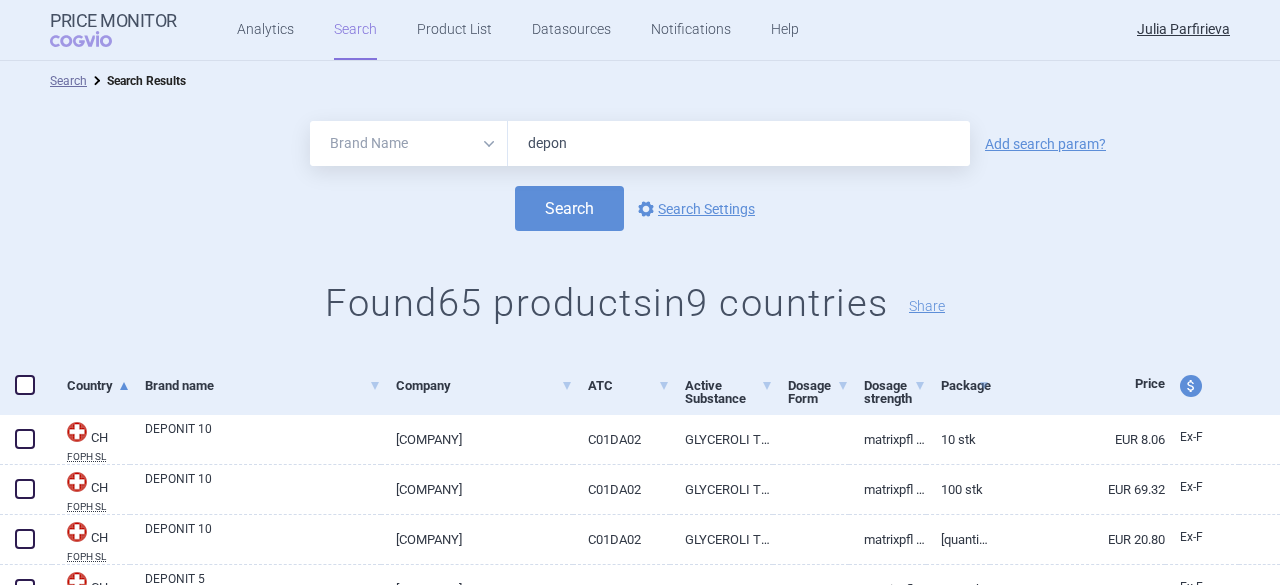 drag, startPoint x: 569, startPoint y: 145, endPoint x: 490, endPoint y: 145, distance: 79 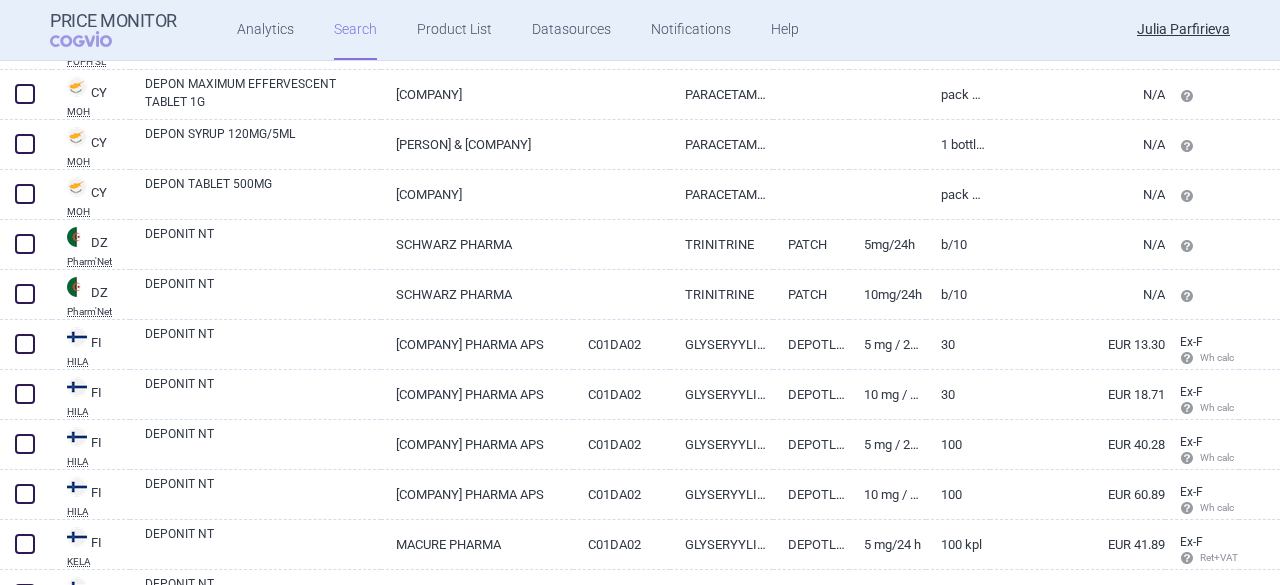 scroll, scrollTop: 168, scrollLeft: 0, axis: vertical 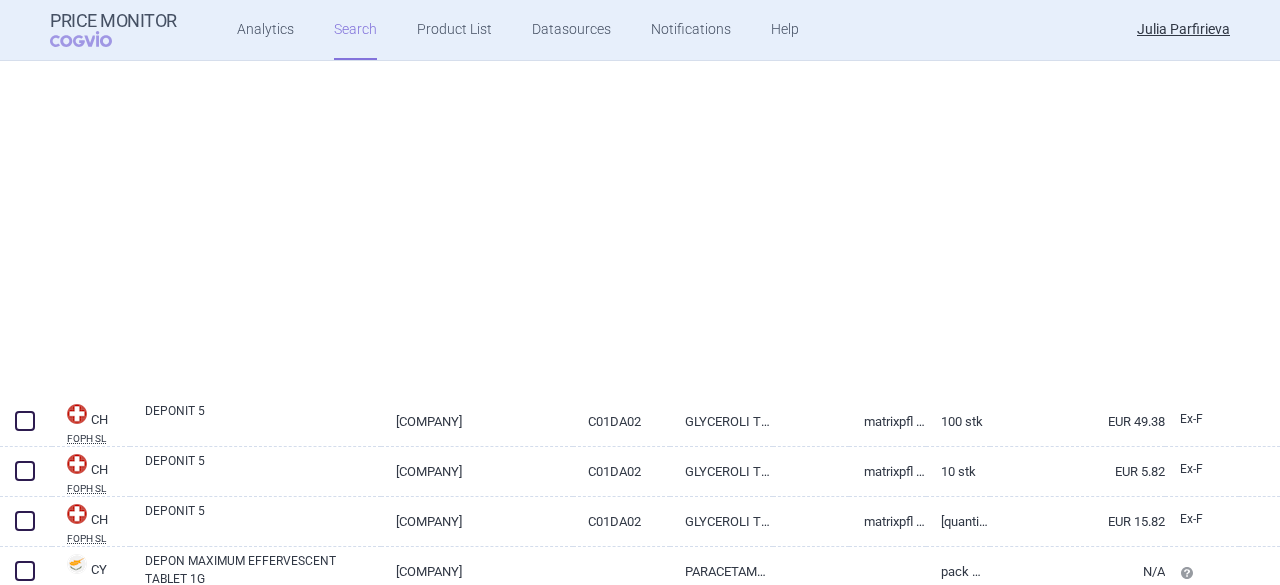 select on "brandName" 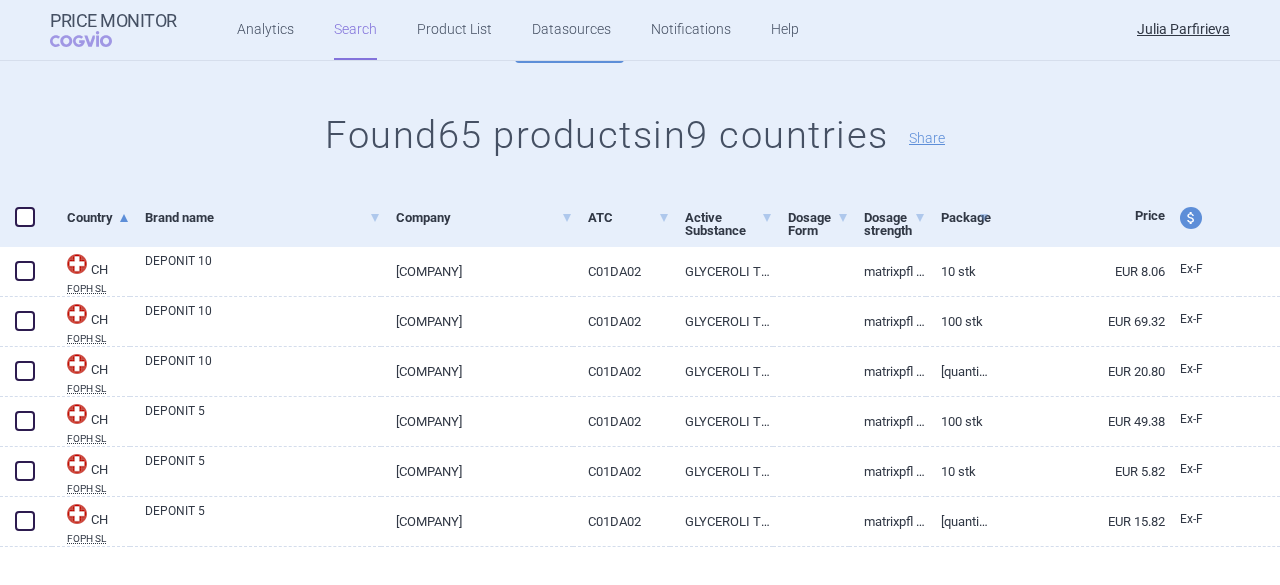 scroll, scrollTop: 0, scrollLeft: 0, axis: both 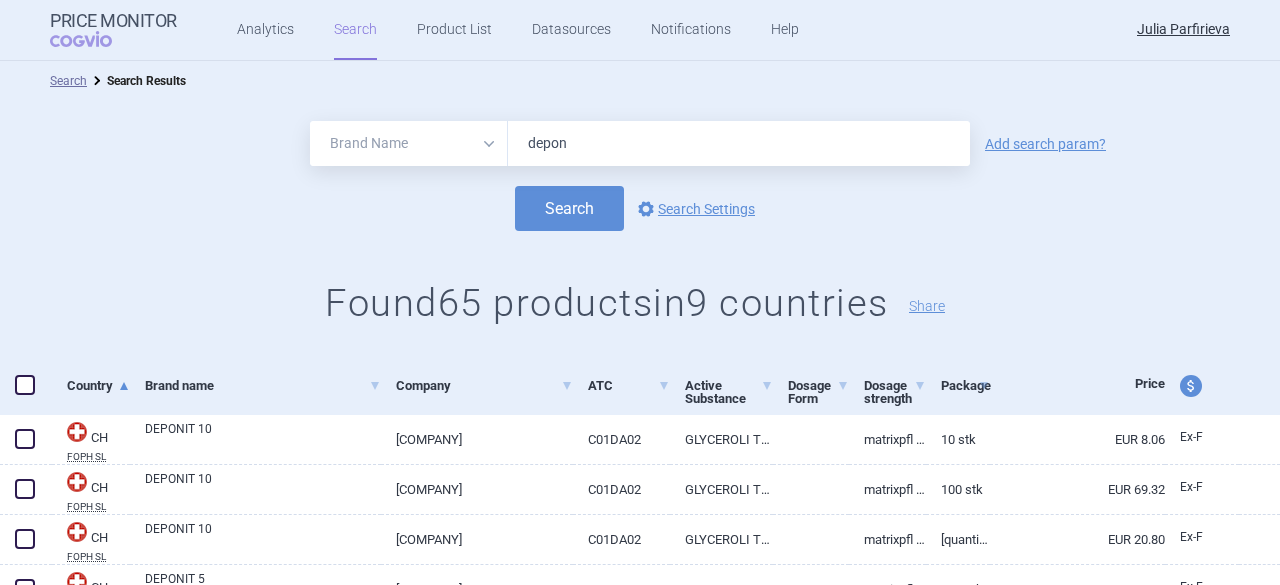 drag, startPoint x: 574, startPoint y: 152, endPoint x: 490, endPoint y: 147, distance: 84.14868 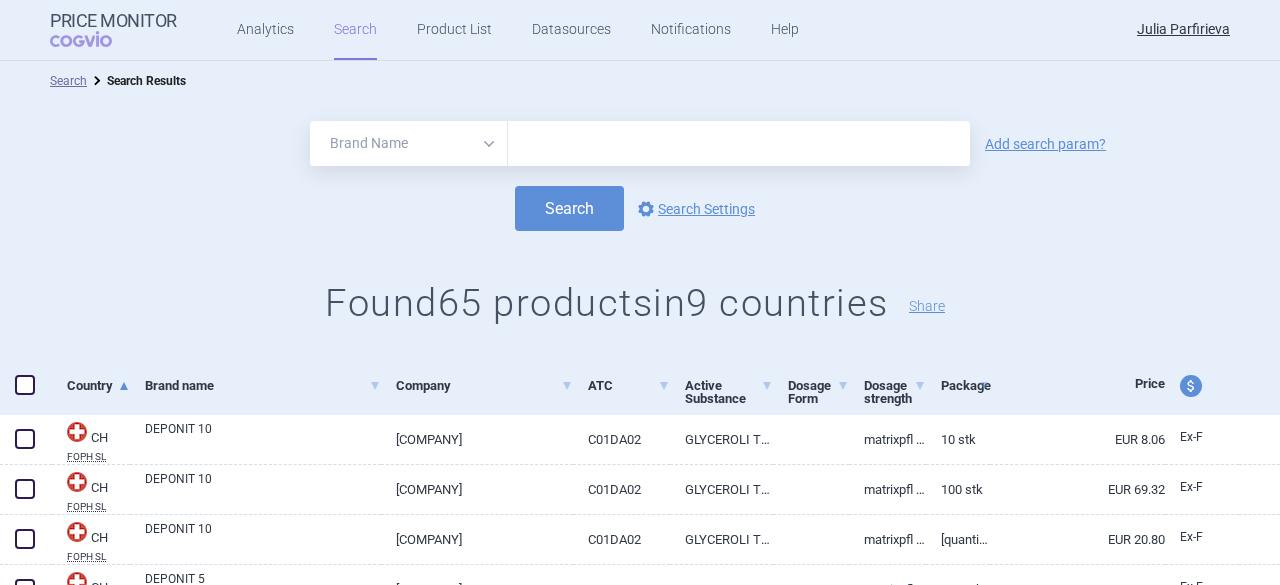 type 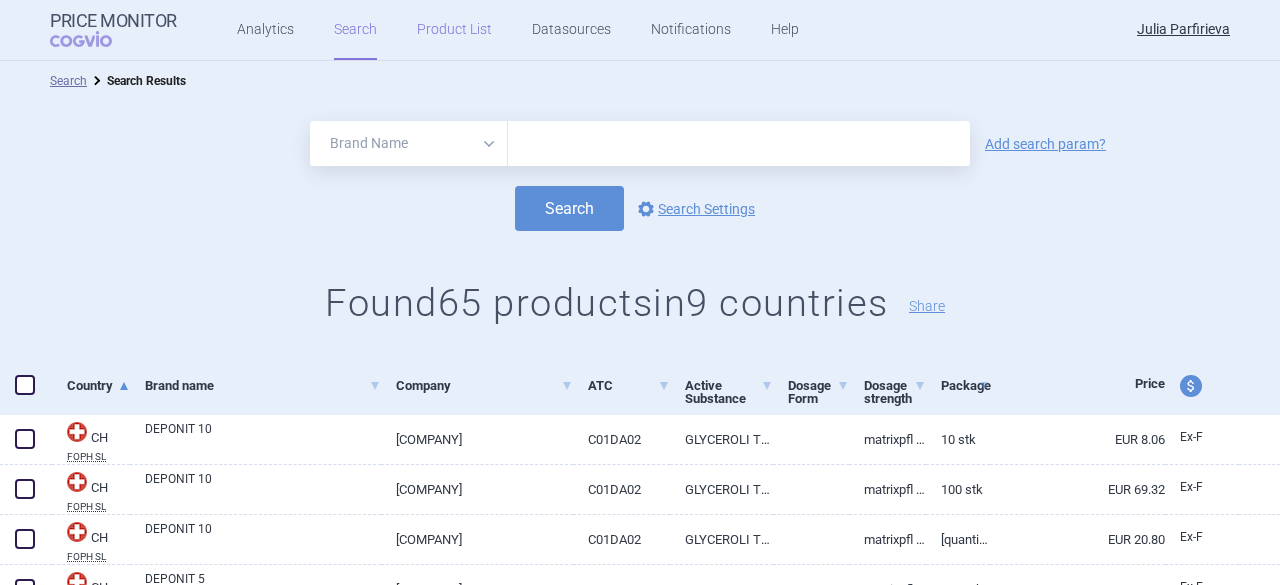 click on "Product List" at bounding box center [454, 30] 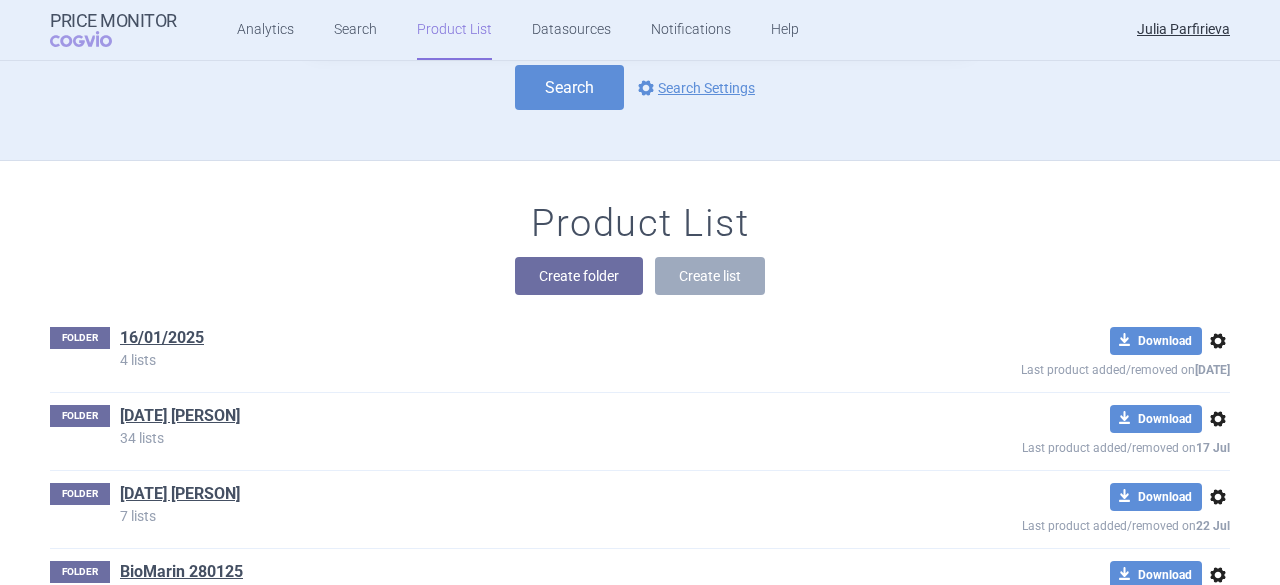 scroll, scrollTop: 0, scrollLeft: 0, axis: both 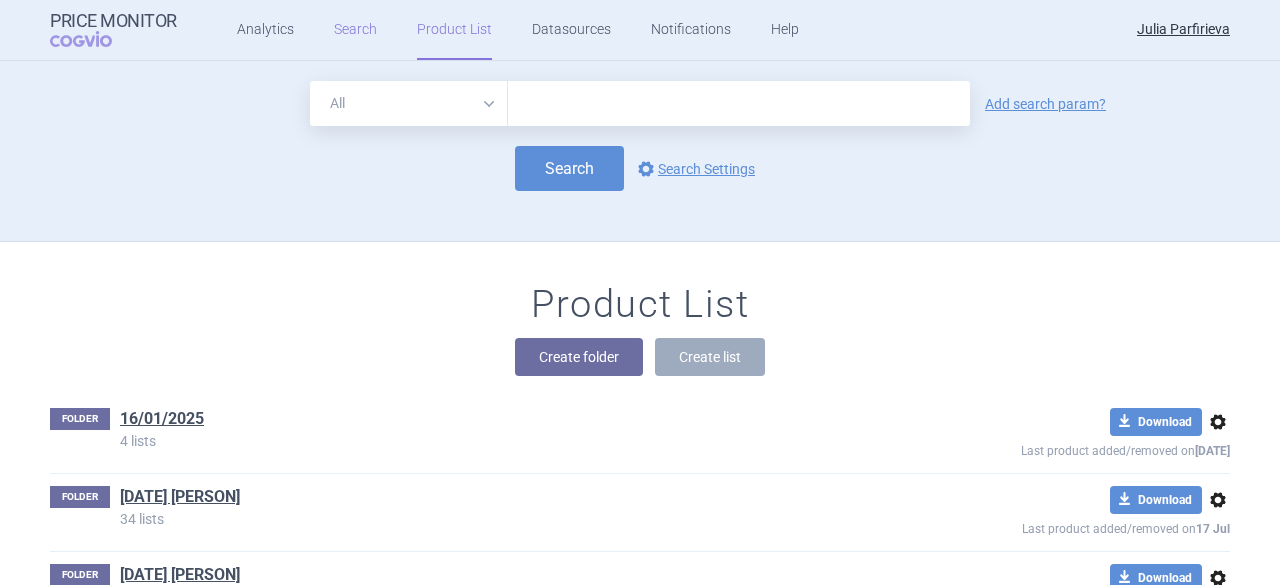 click on "Search" at bounding box center [355, 30] 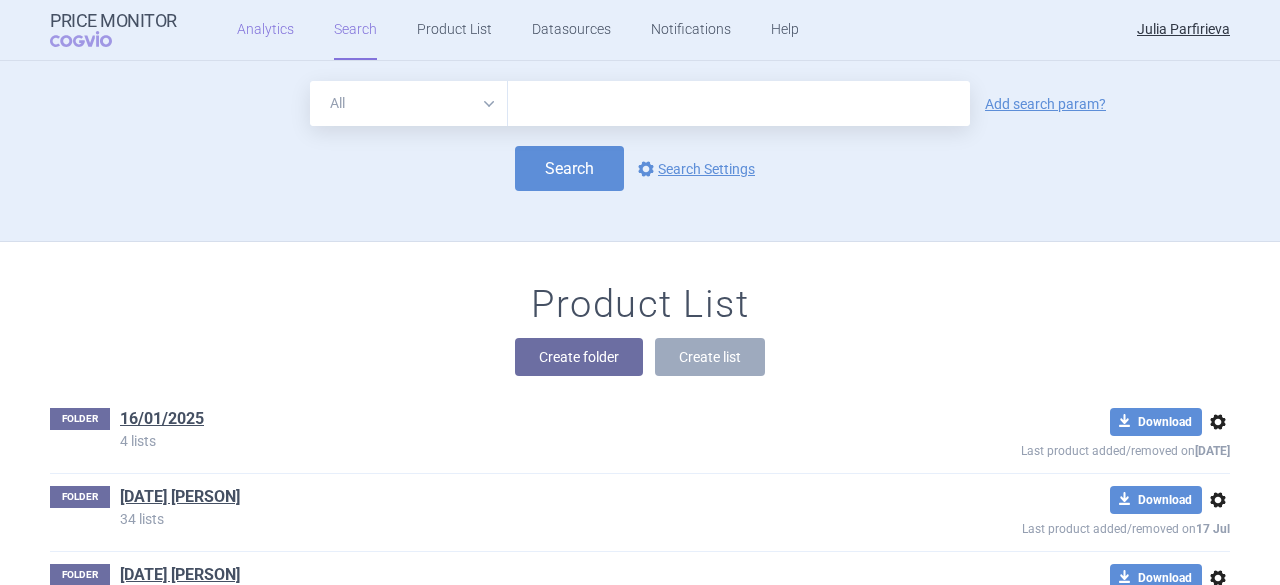 click on "Analytics" at bounding box center (265, 30) 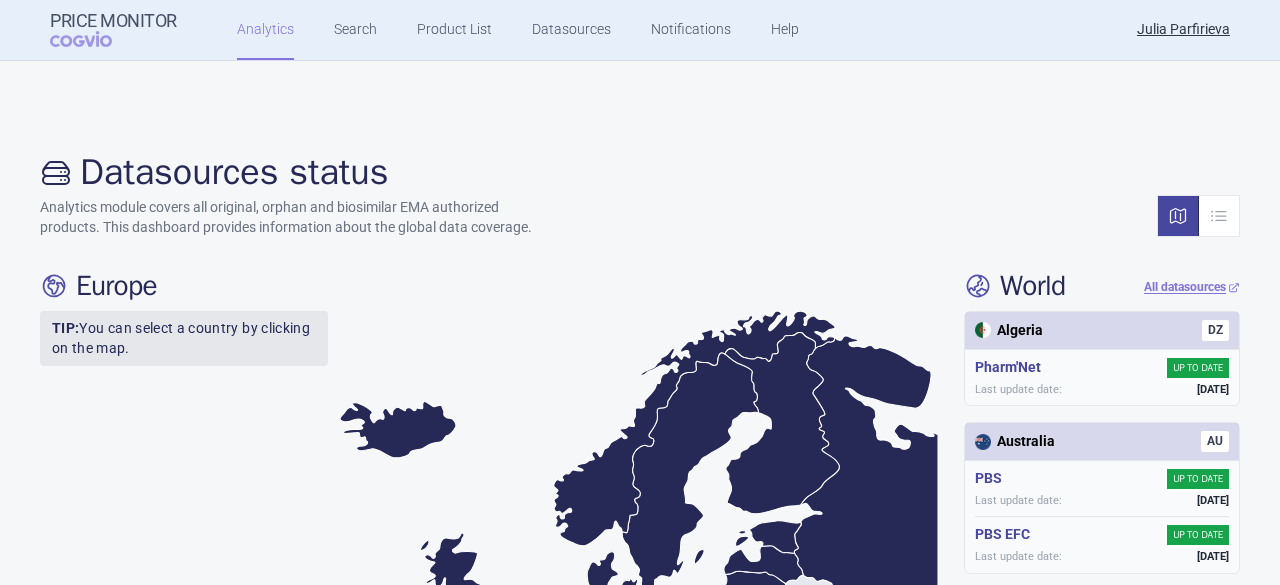 scroll, scrollTop: 0, scrollLeft: 0, axis: both 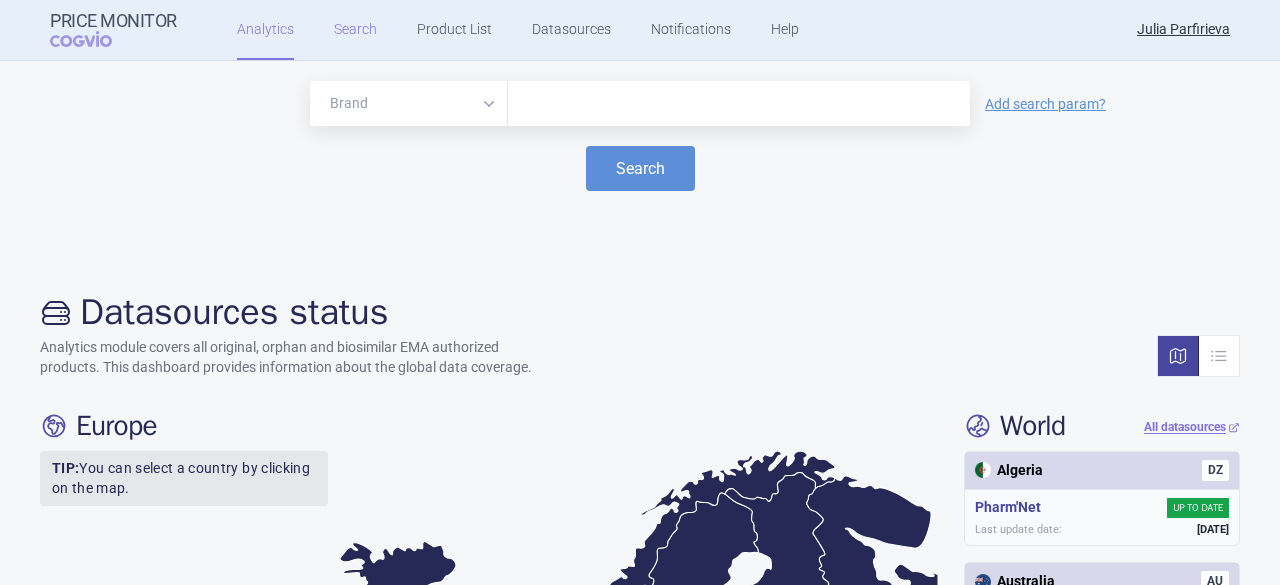 click on "Search" at bounding box center (355, 30) 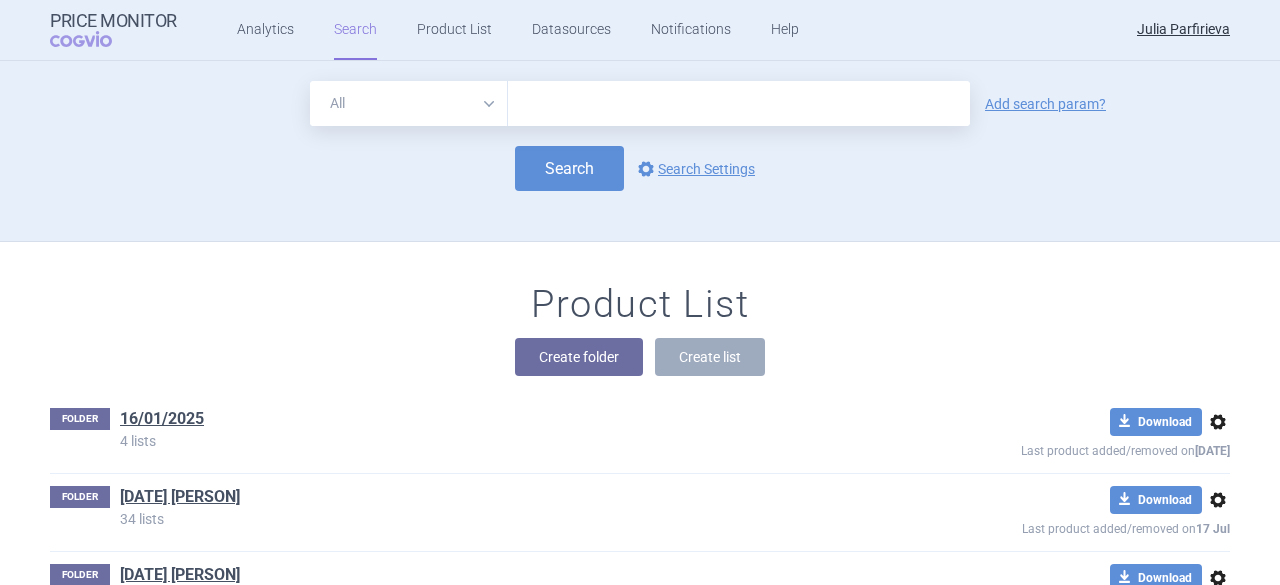 click at bounding box center (739, 103) 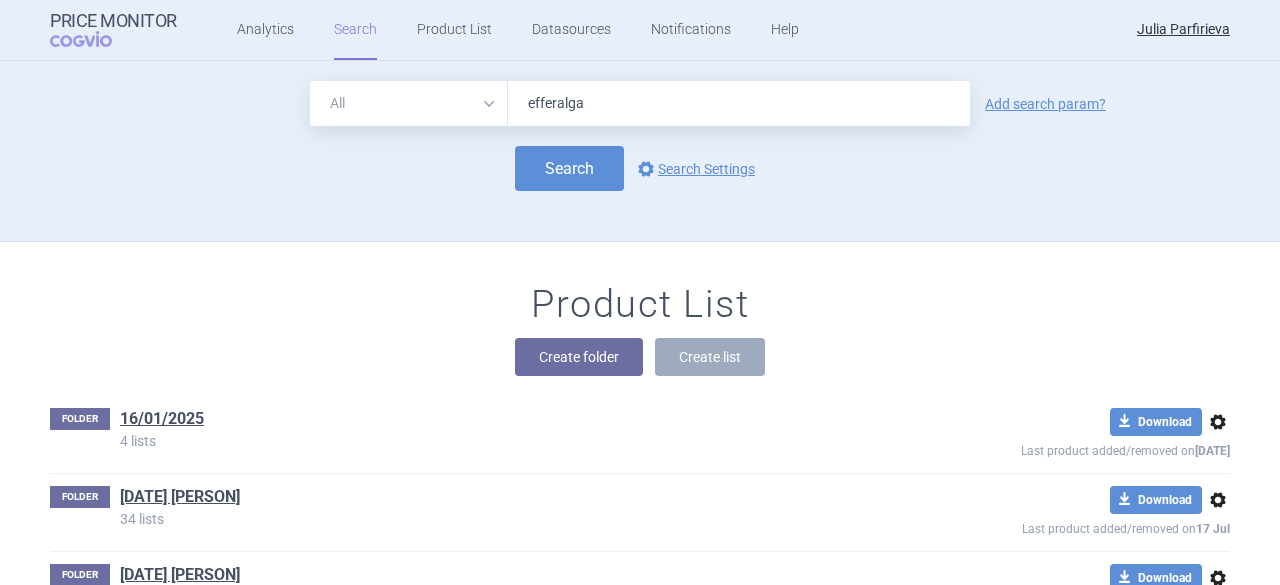 type on "efferalgan" 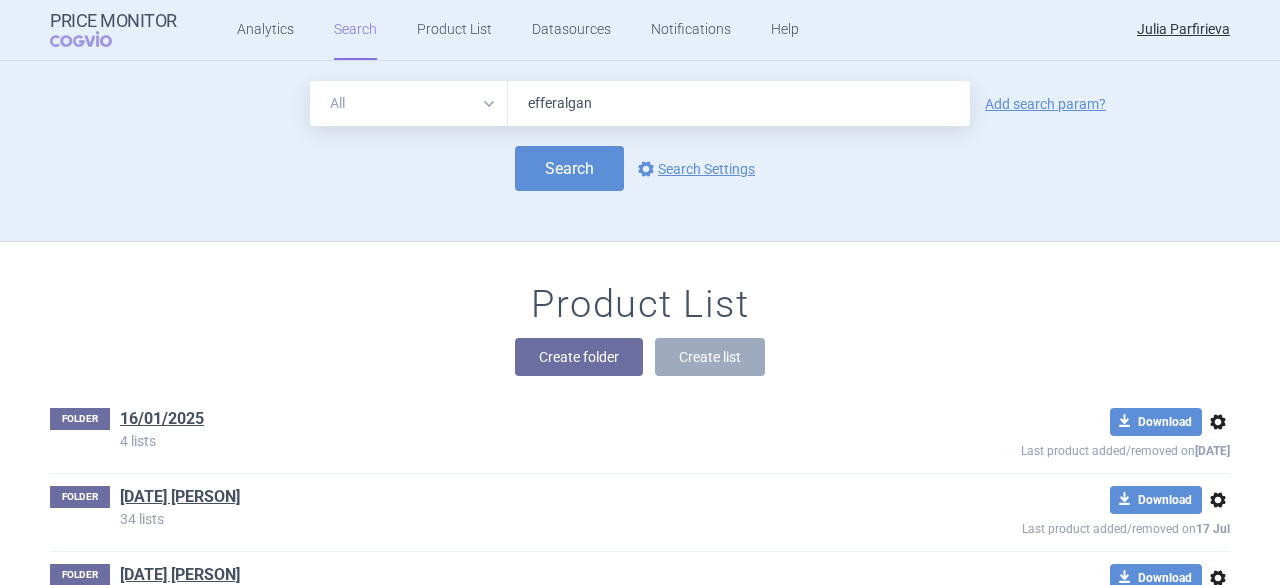 click on "Search" at bounding box center (569, 168) 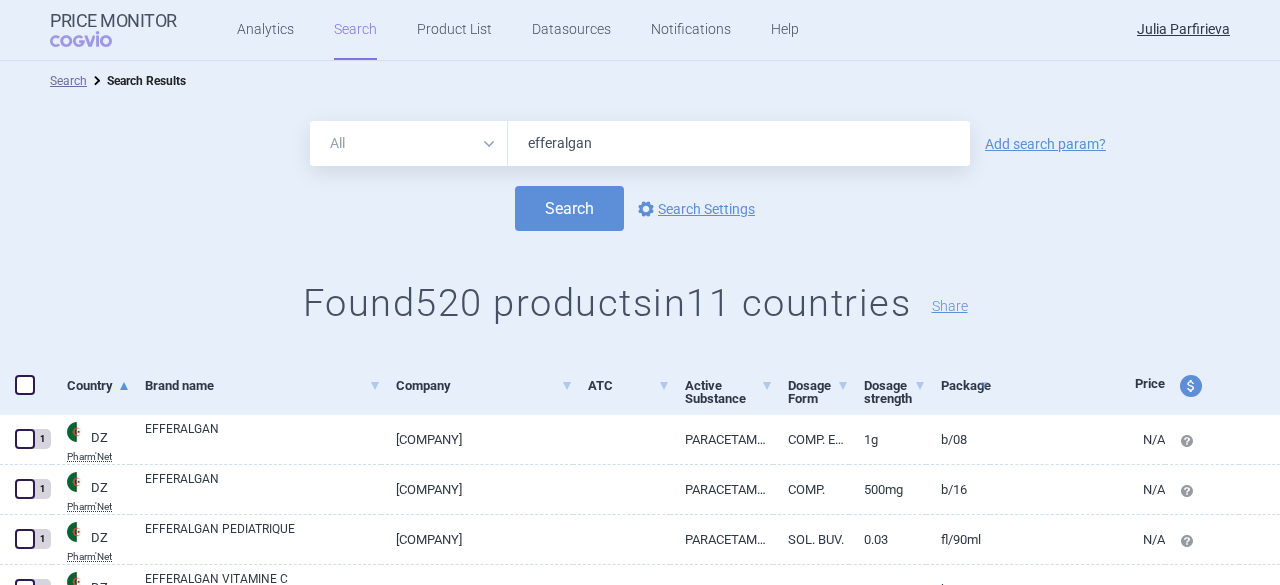 click on "Found  520   products  in  11   countries   Share" at bounding box center (640, 304) 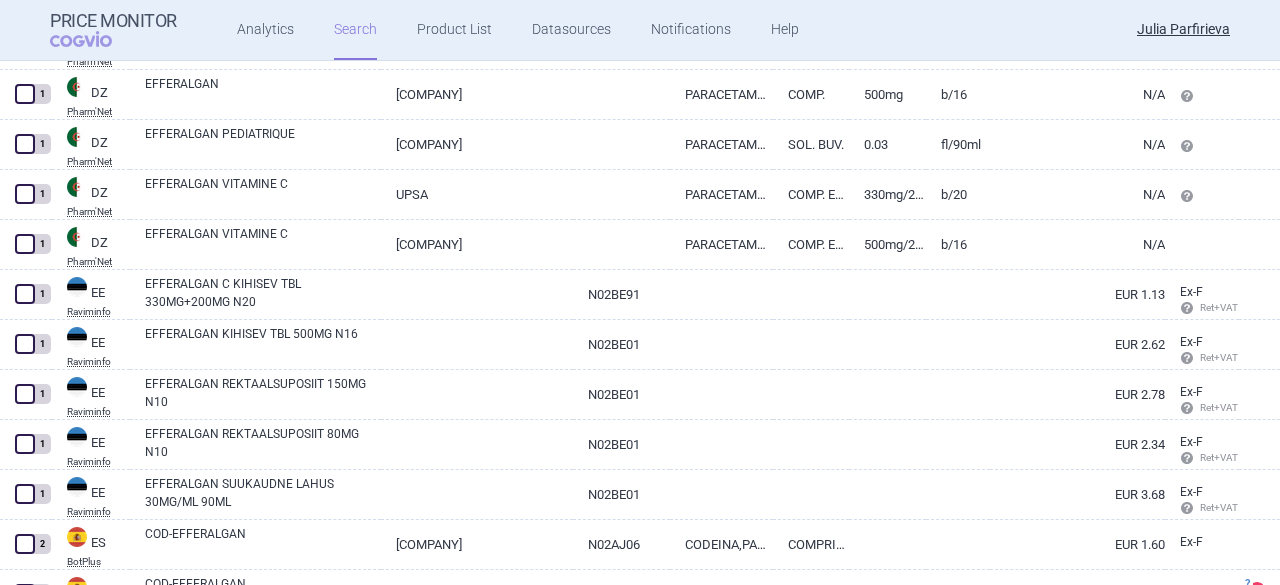 scroll, scrollTop: 0, scrollLeft: 0, axis: both 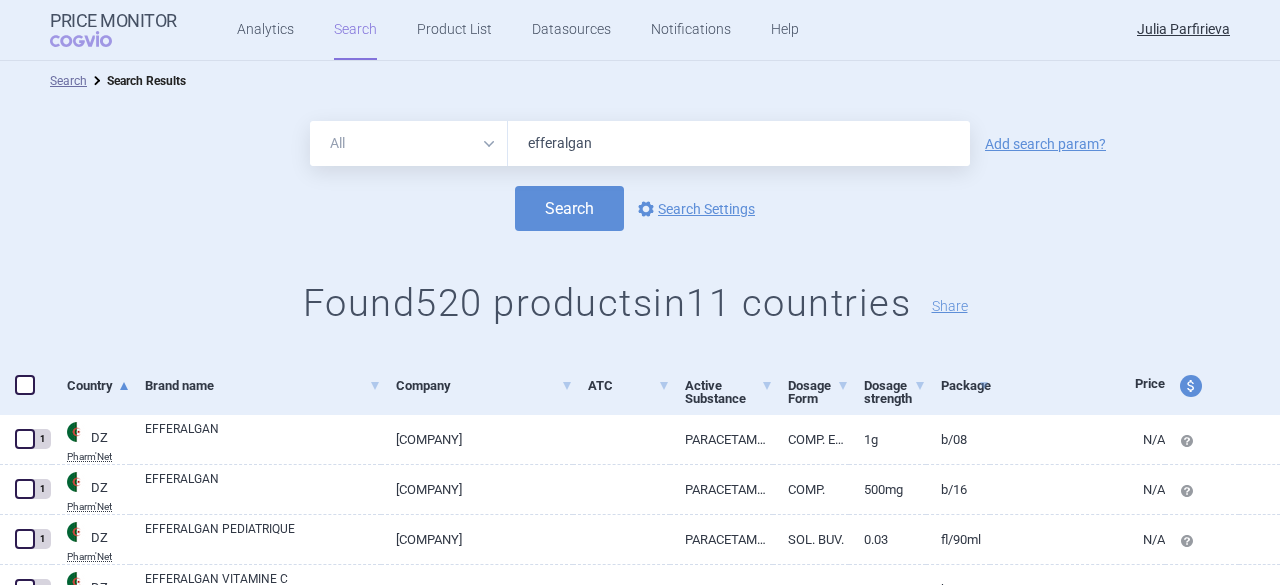click on "Search Search Results" at bounding box center [640, 81] 